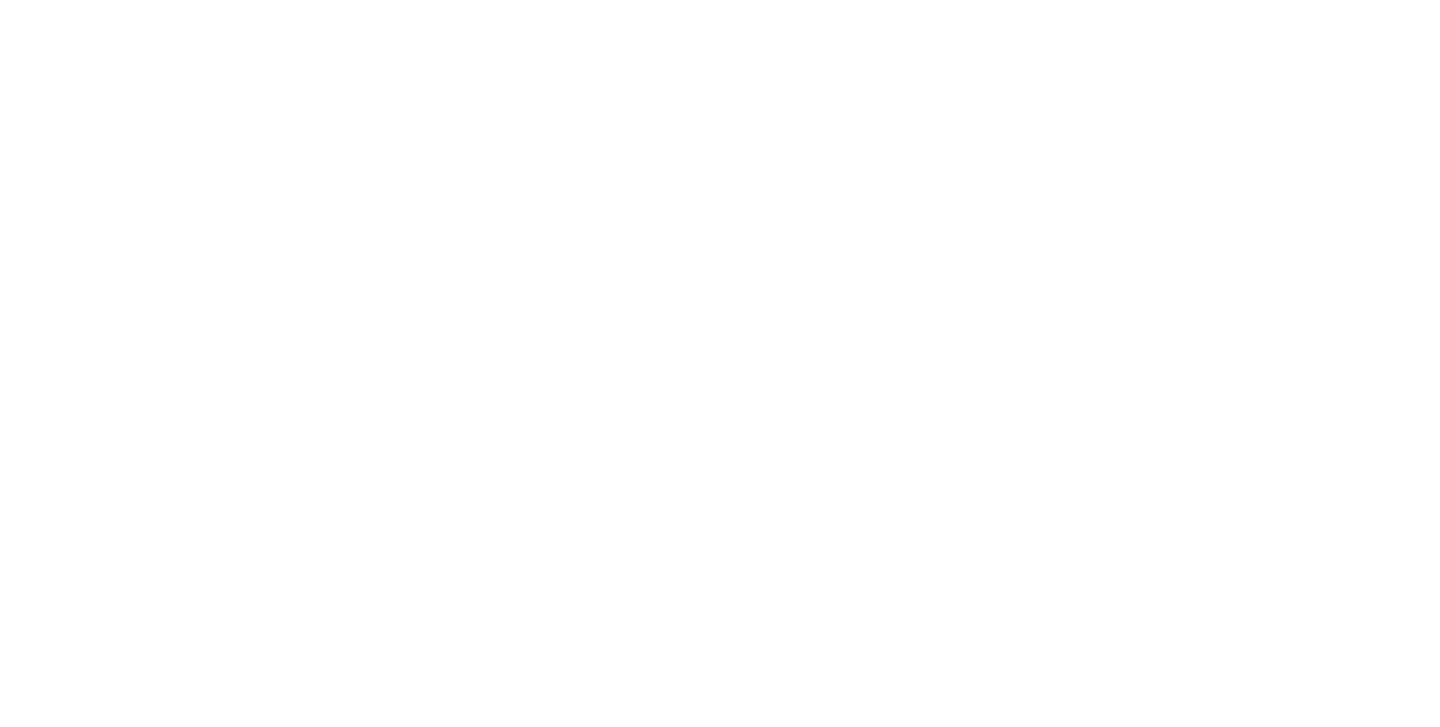 scroll, scrollTop: 0, scrollLeft: 0, axis: both 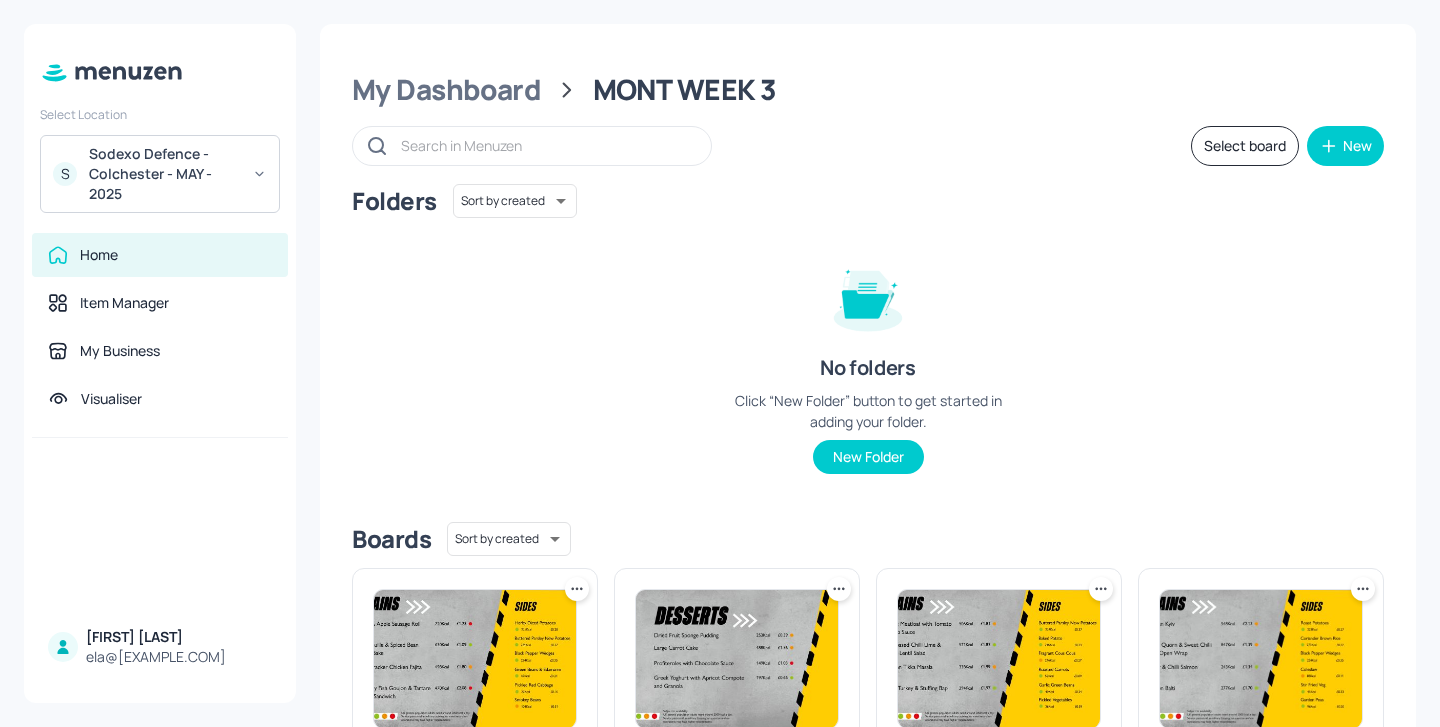 click on "Sodexo Defence - Colchester - MAY - 2025" at bounding box center [164, 174] 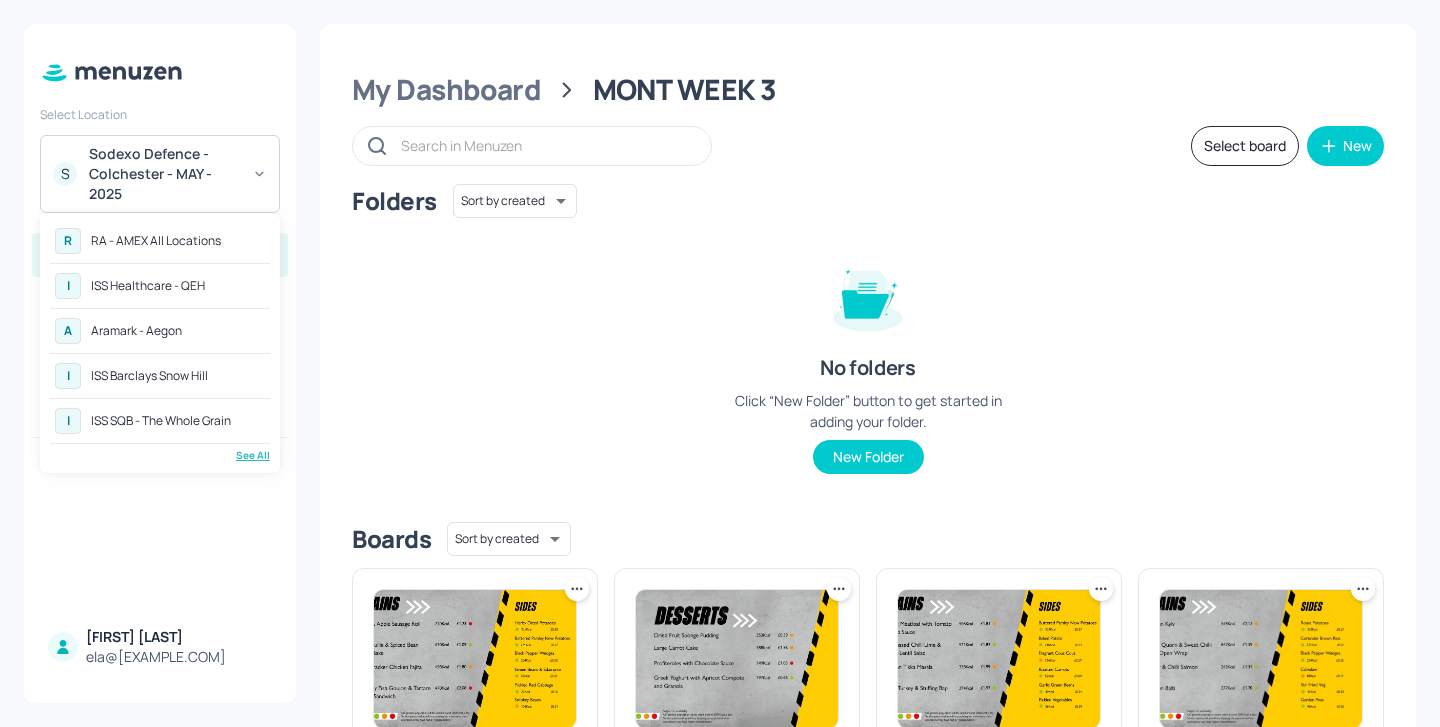 click at bounding box center [720, 363] 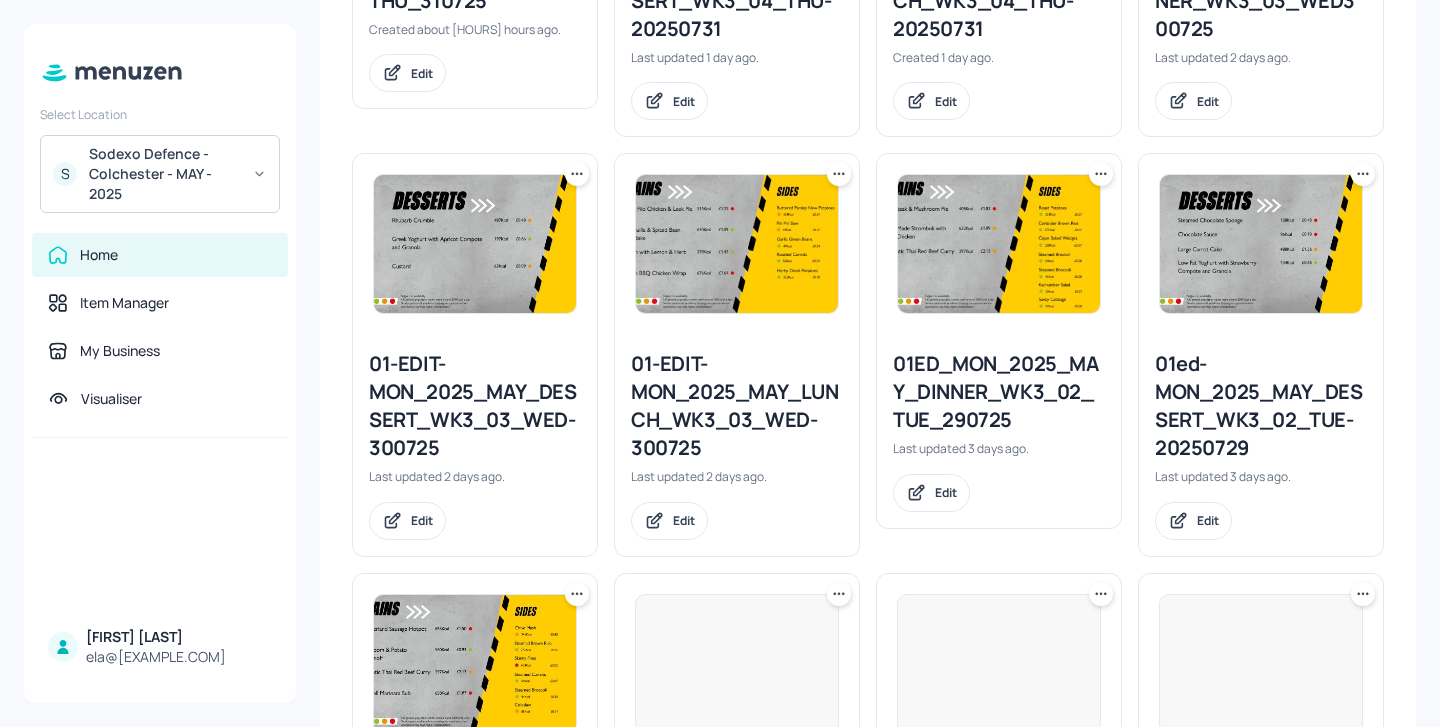 scroll, scrollTop: 0, scrollLeft: 0, axis: both 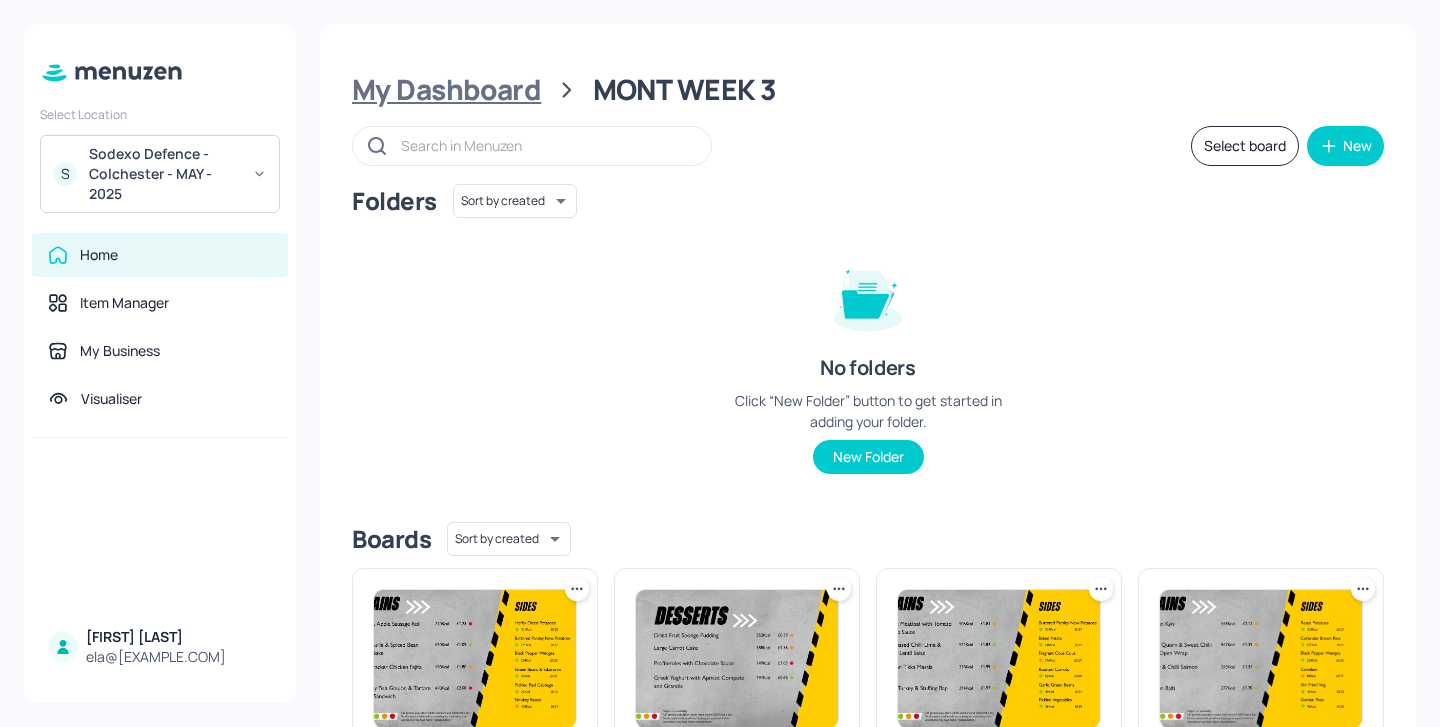 click on "My Dashboard" at bounding box center (446, 90) 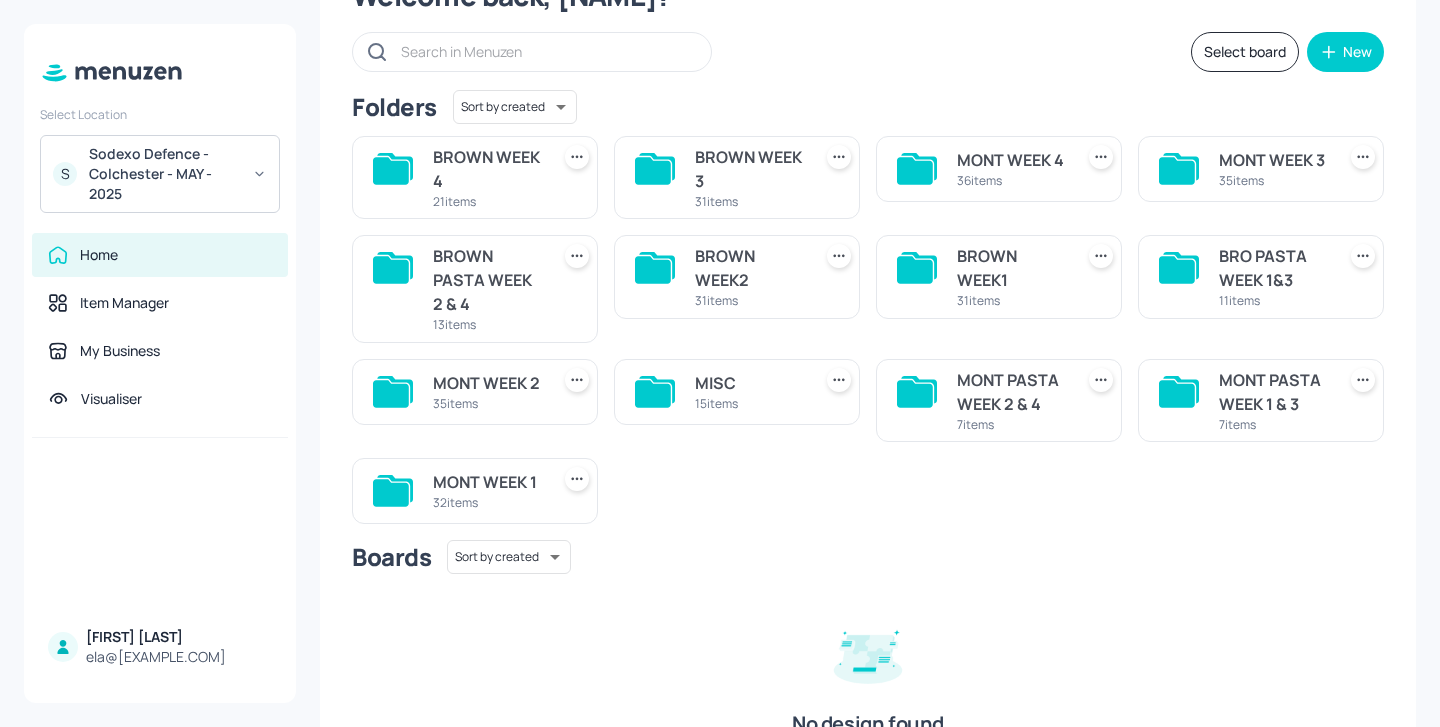 scroll, scrollTop: 111, scrollLeft: 0, axis: vertical 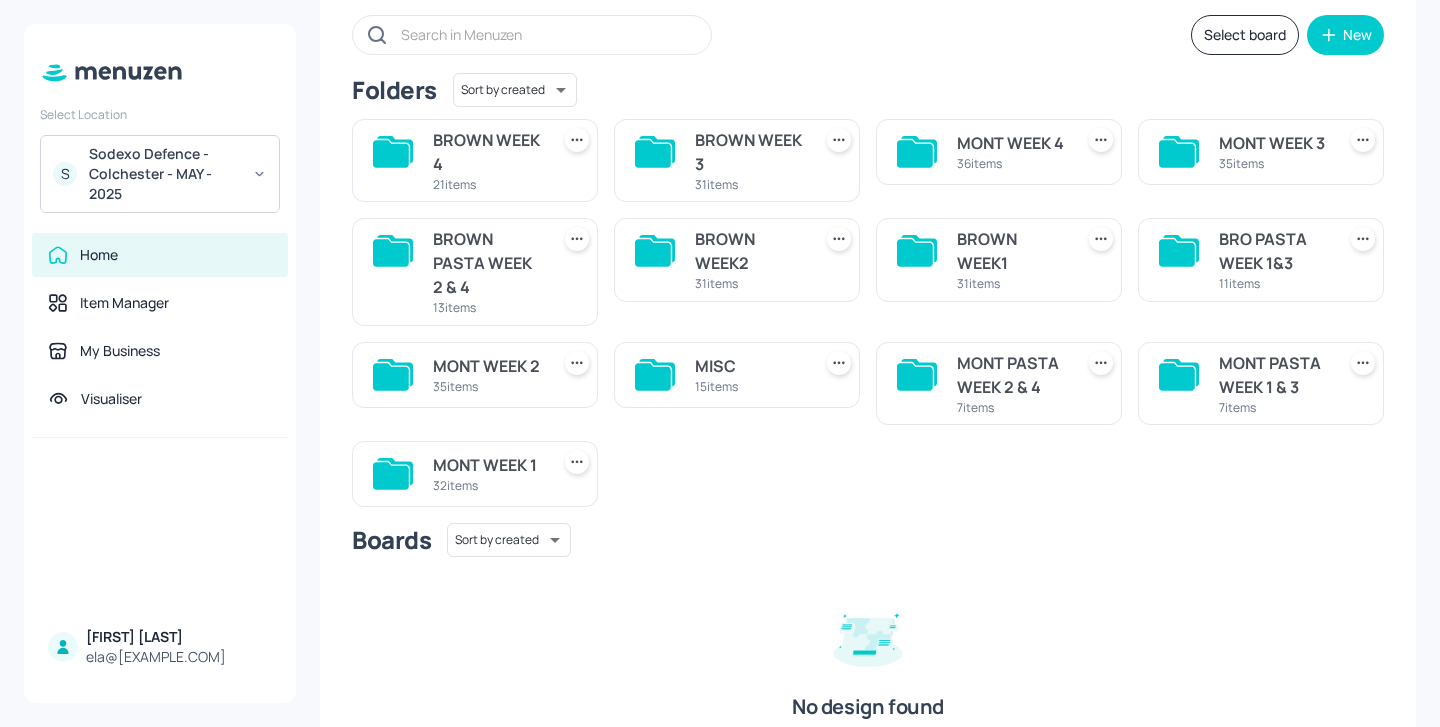 click on "BROWN WEEK 3" at bounding box center (749, 152) 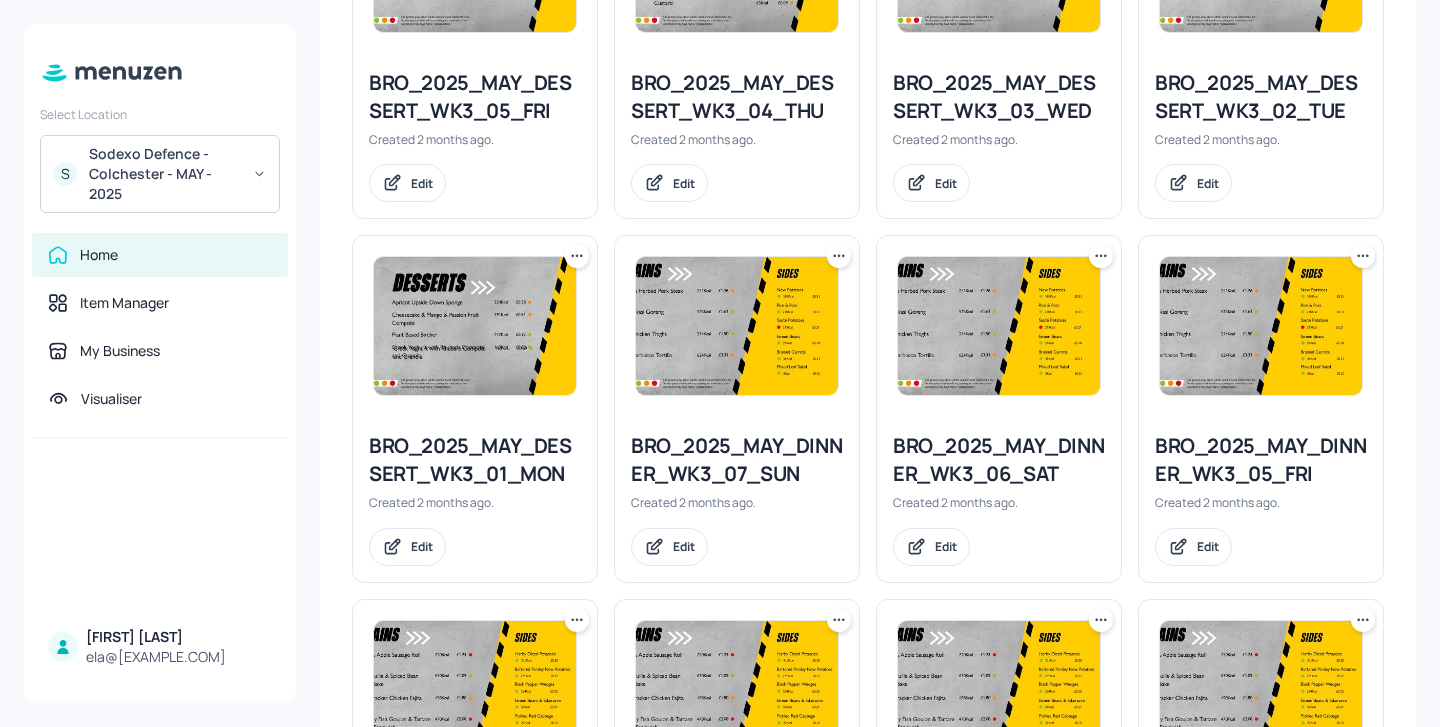 scroll, scrollTop: 2271, scrollLeft: 0, axis: vertical 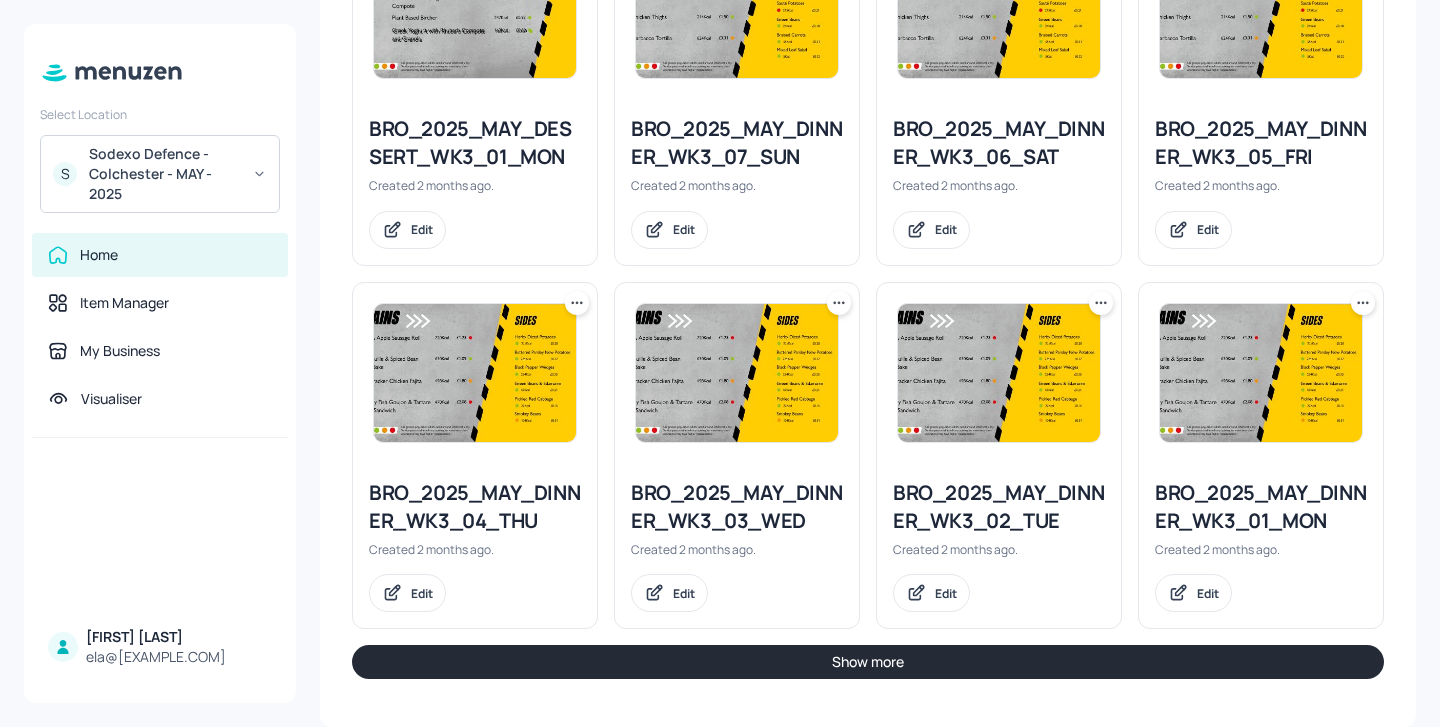 click on "Show more" at bounding box center [868, 662] 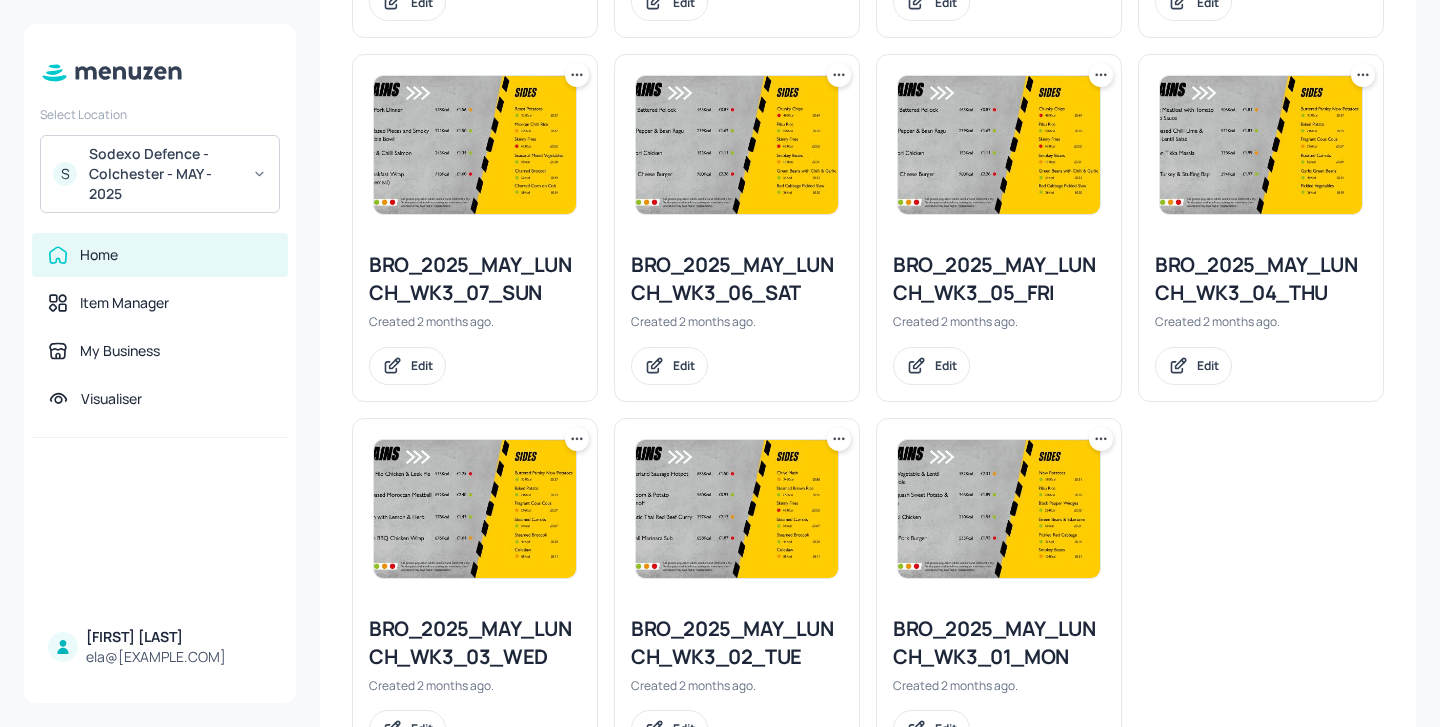 scroll, scrollTop: 2843, scrollLeft: 0, axis: vertical 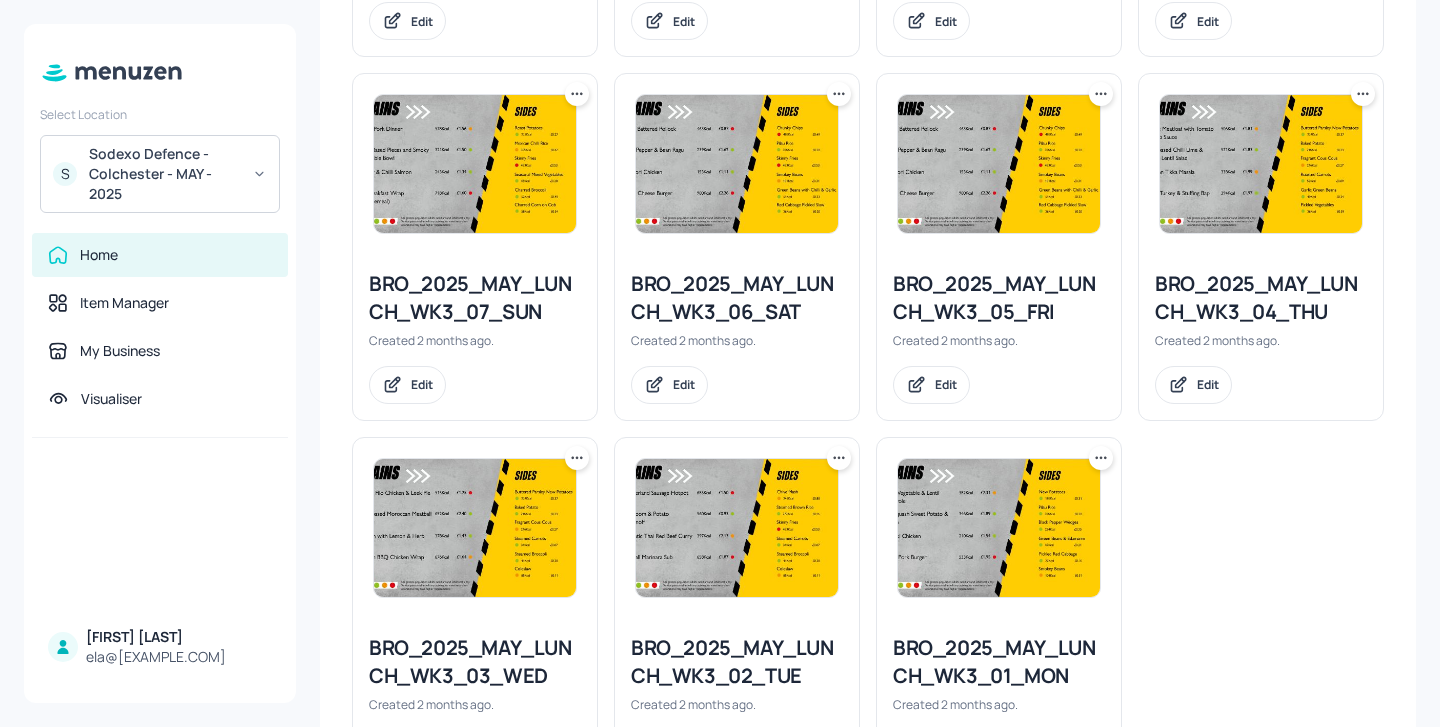 click 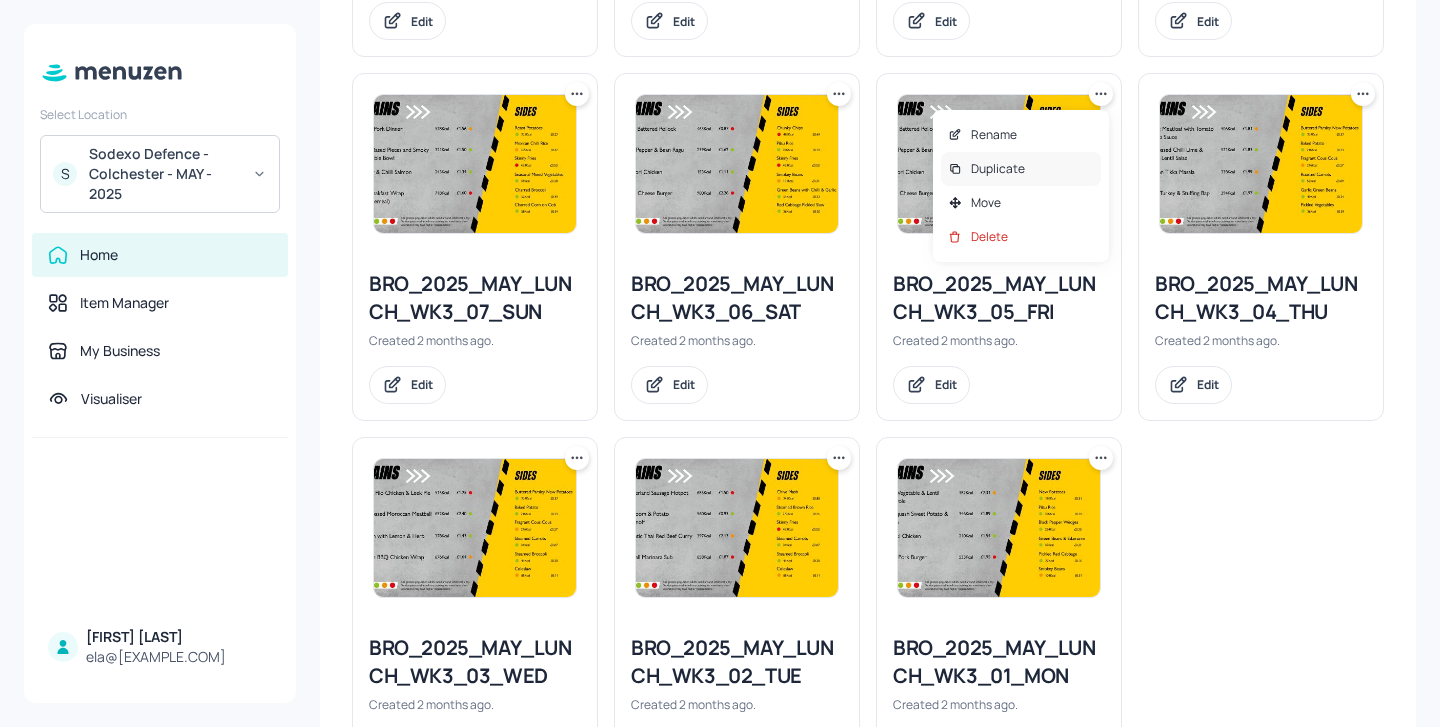 click on "Duplicate" at bounding box center [1021, 169] 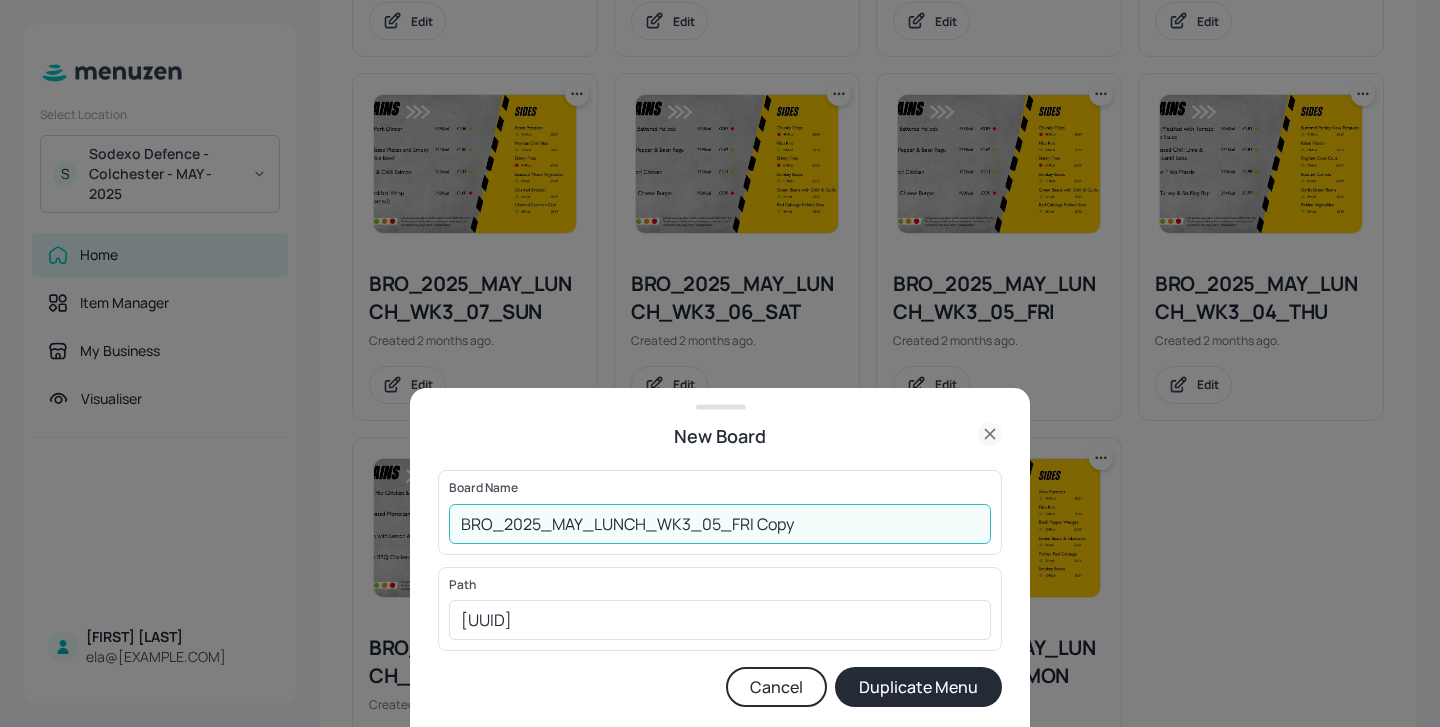 click on "BRO_2025_MAY_LUNCH_WK3_05_FRI Copy" at bounding box center [720, 524] 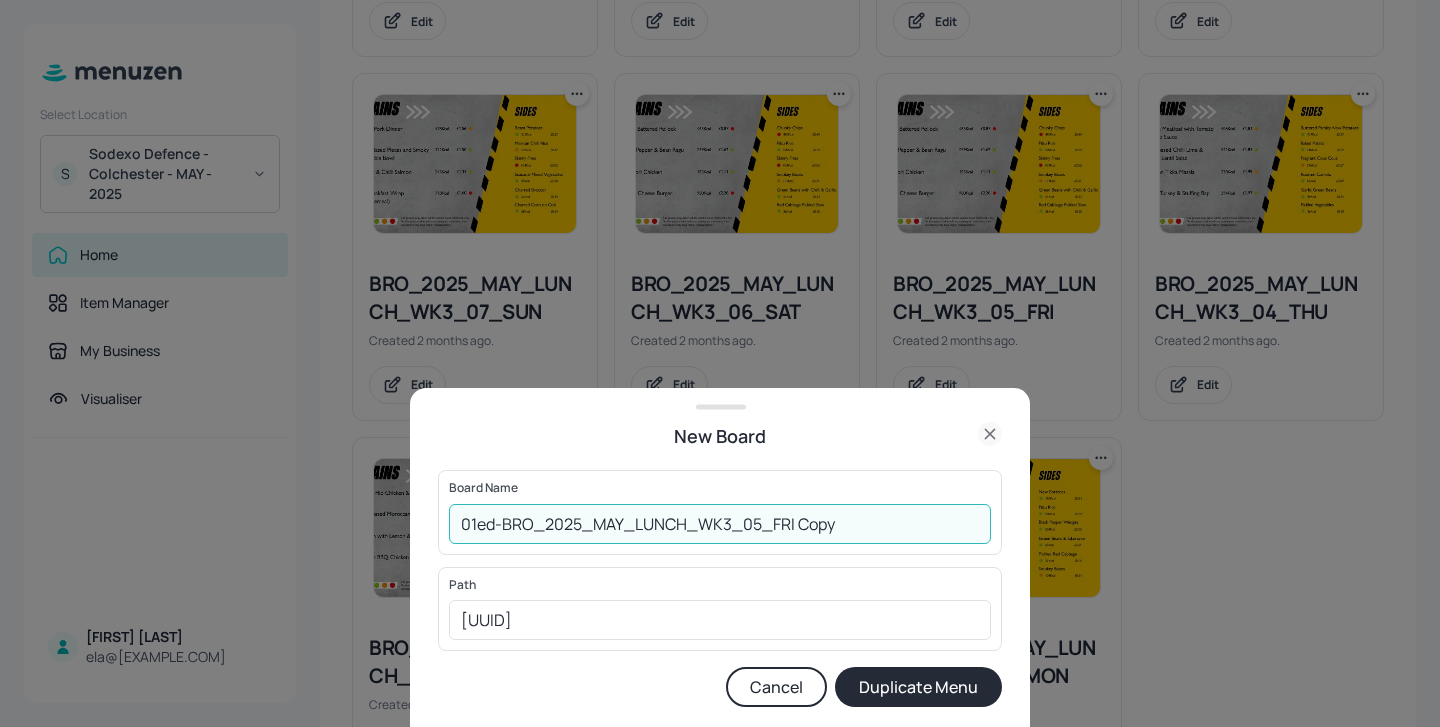 drag, startPoint x: 895, startPoint y: 532, endPoint x: 795, endPoint y: 520, distance: 100.71743 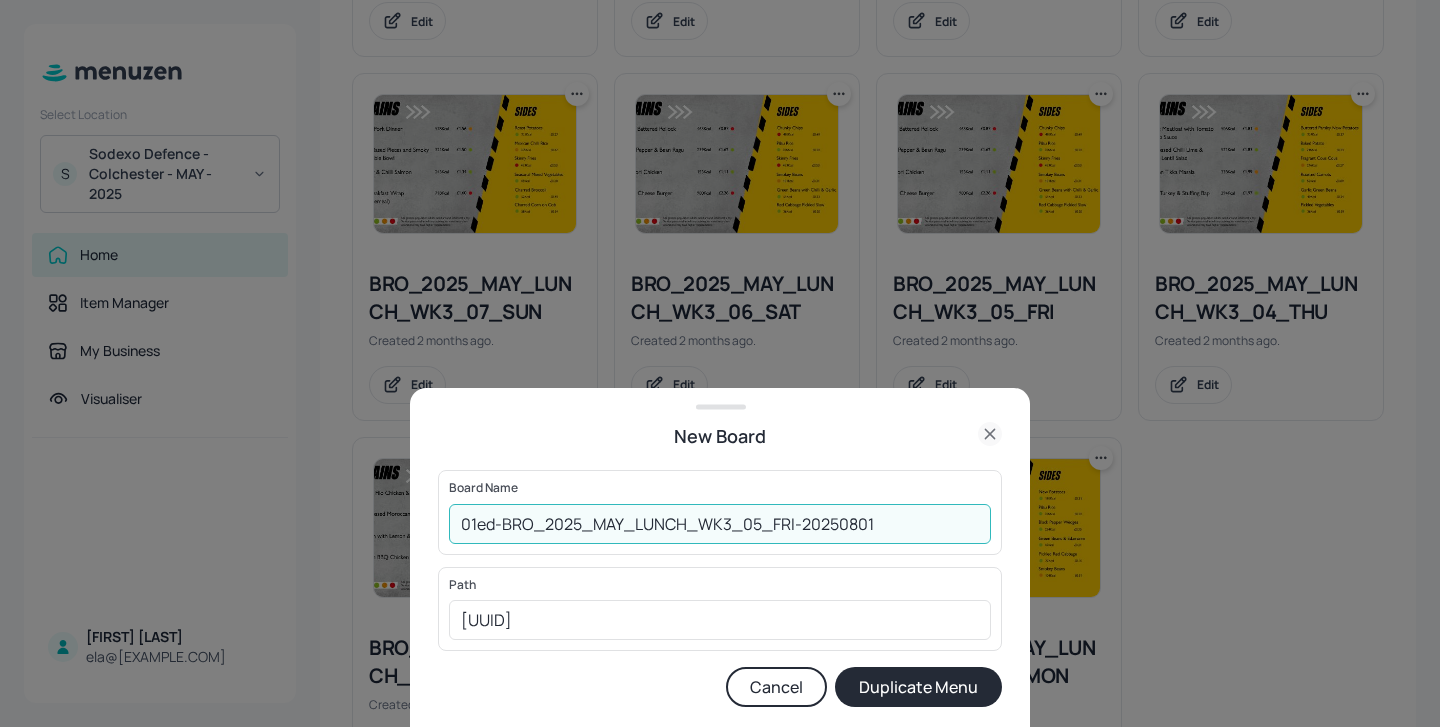 type on "01ed-BRO_2025_MAY_LUNCH_WK3_05_FRI-20250801" 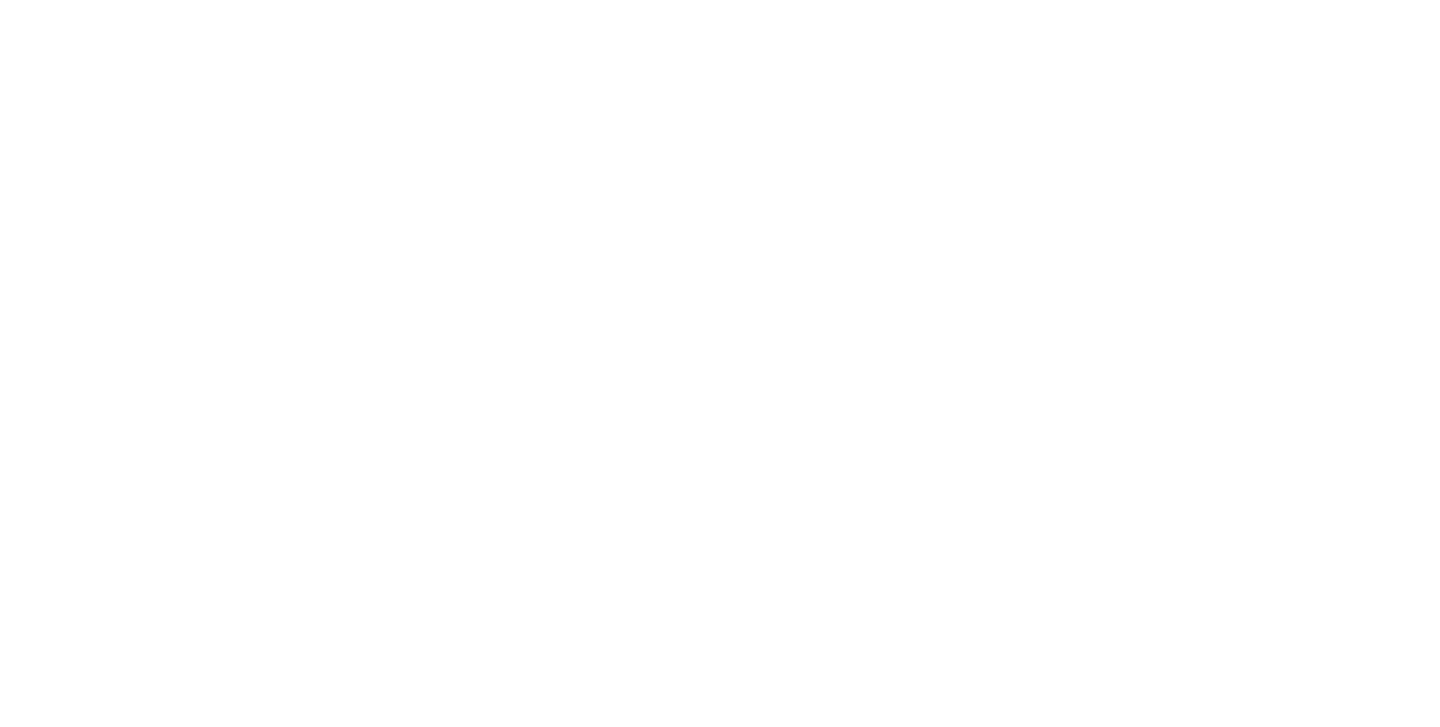 scroll, scrollTop: 0, scrollLeft: 0, axis: both 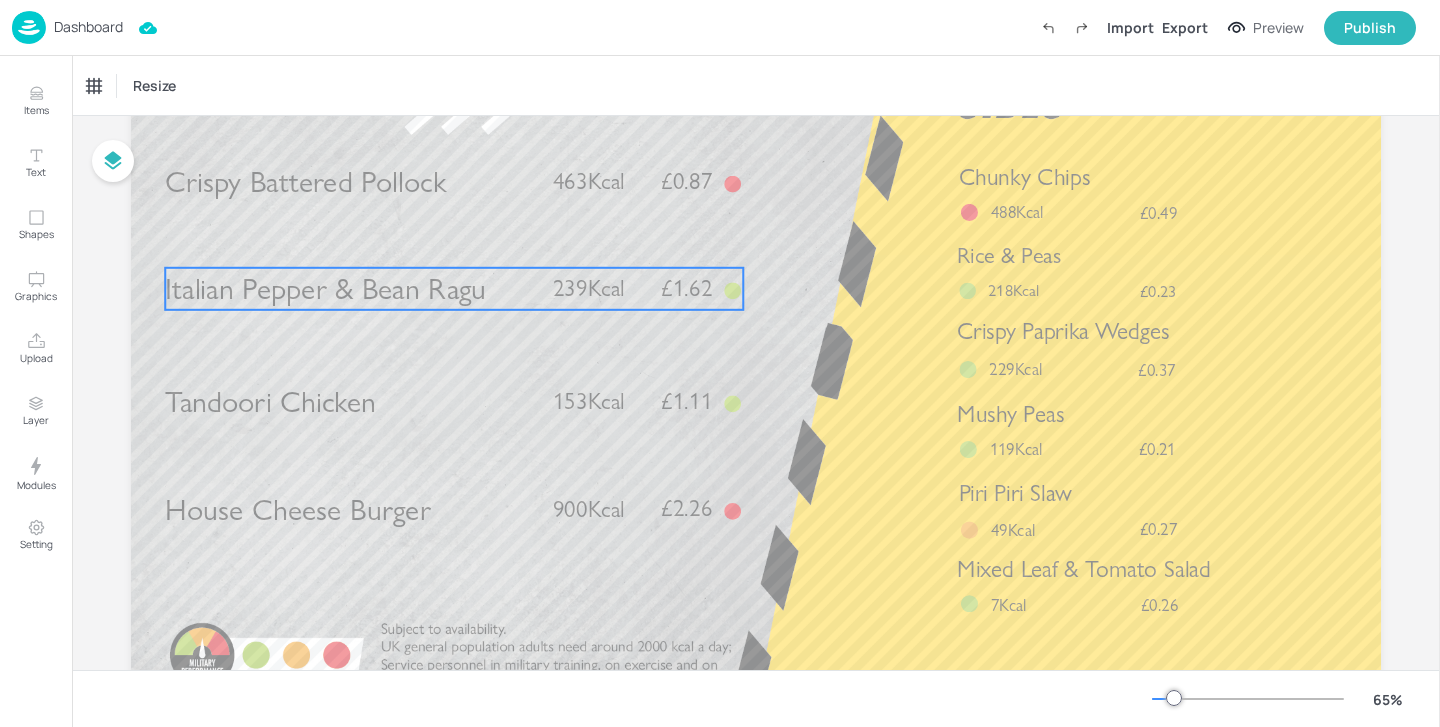 click on "Italian Pepper & Bean Ragu" at bounding box center [325, 288] 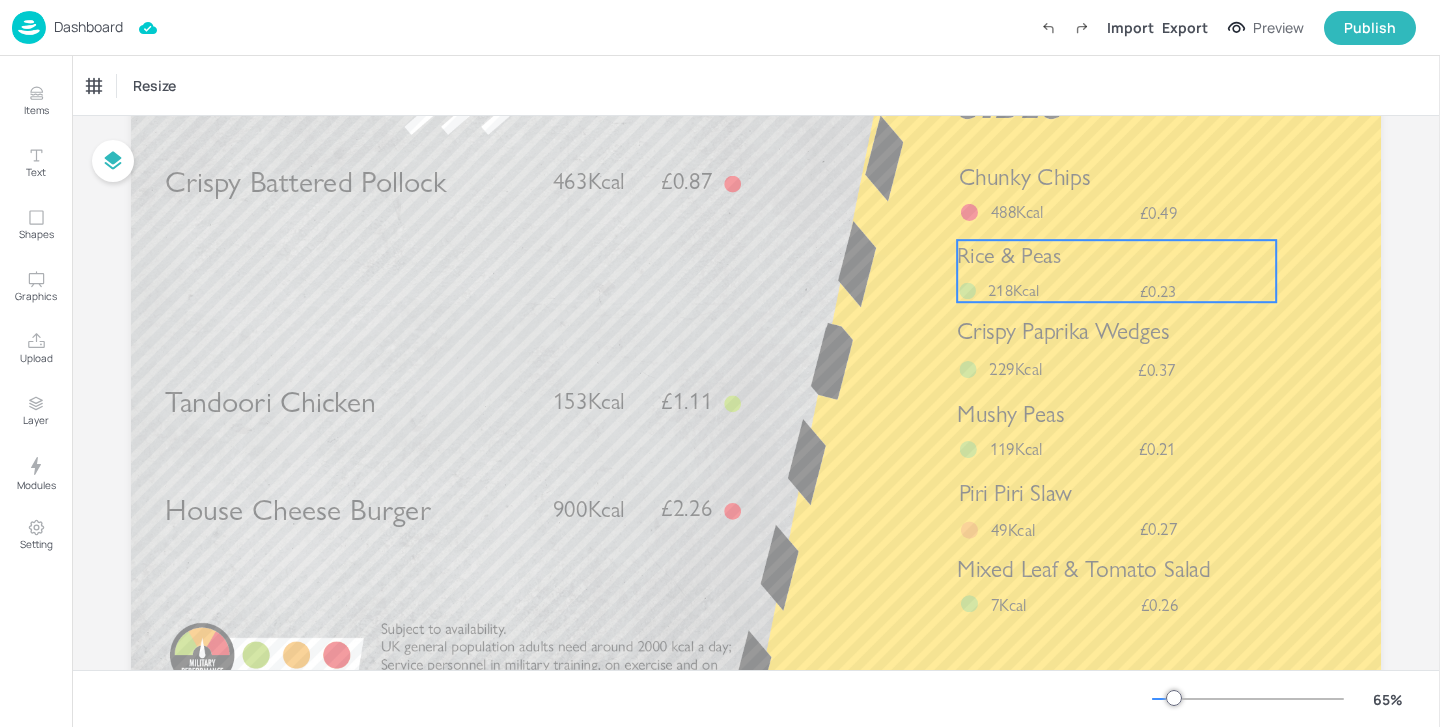 click on "Rice & Peas" at bounding box center (1116, 256) 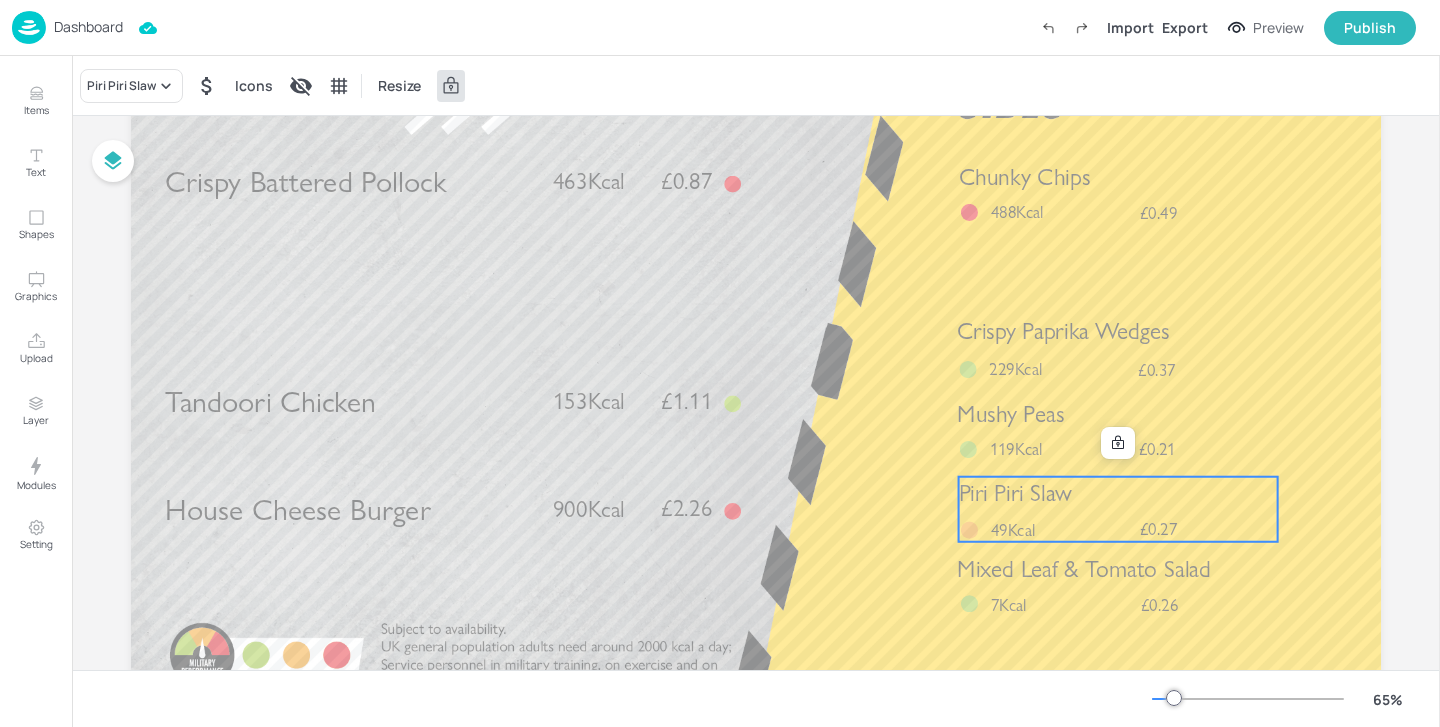click on "Piri Piri Slaw  £0.27 49Kcal" at bounding box center [1118, 509] 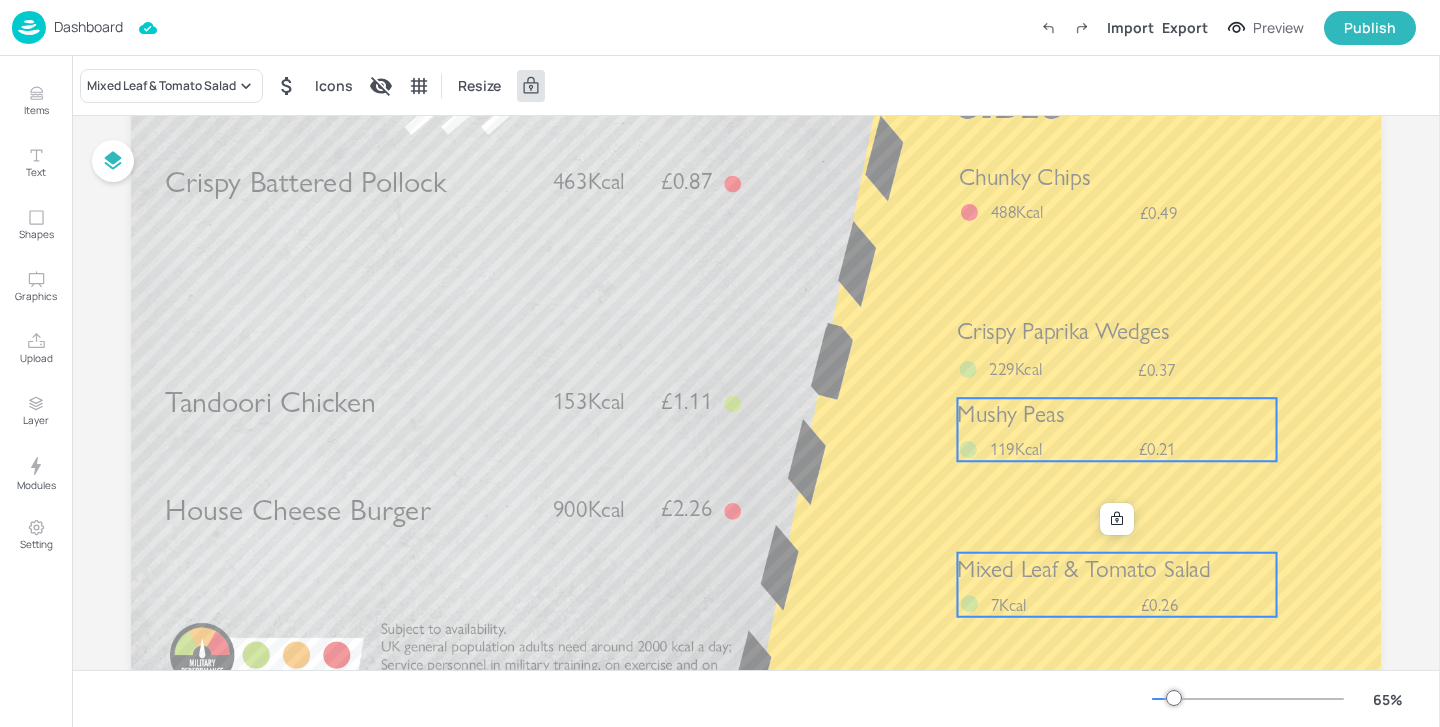 drag, startPoint x: 1066, startPoint y: 597, endPoint x: 1066, endPoint y: 435, distance: 162 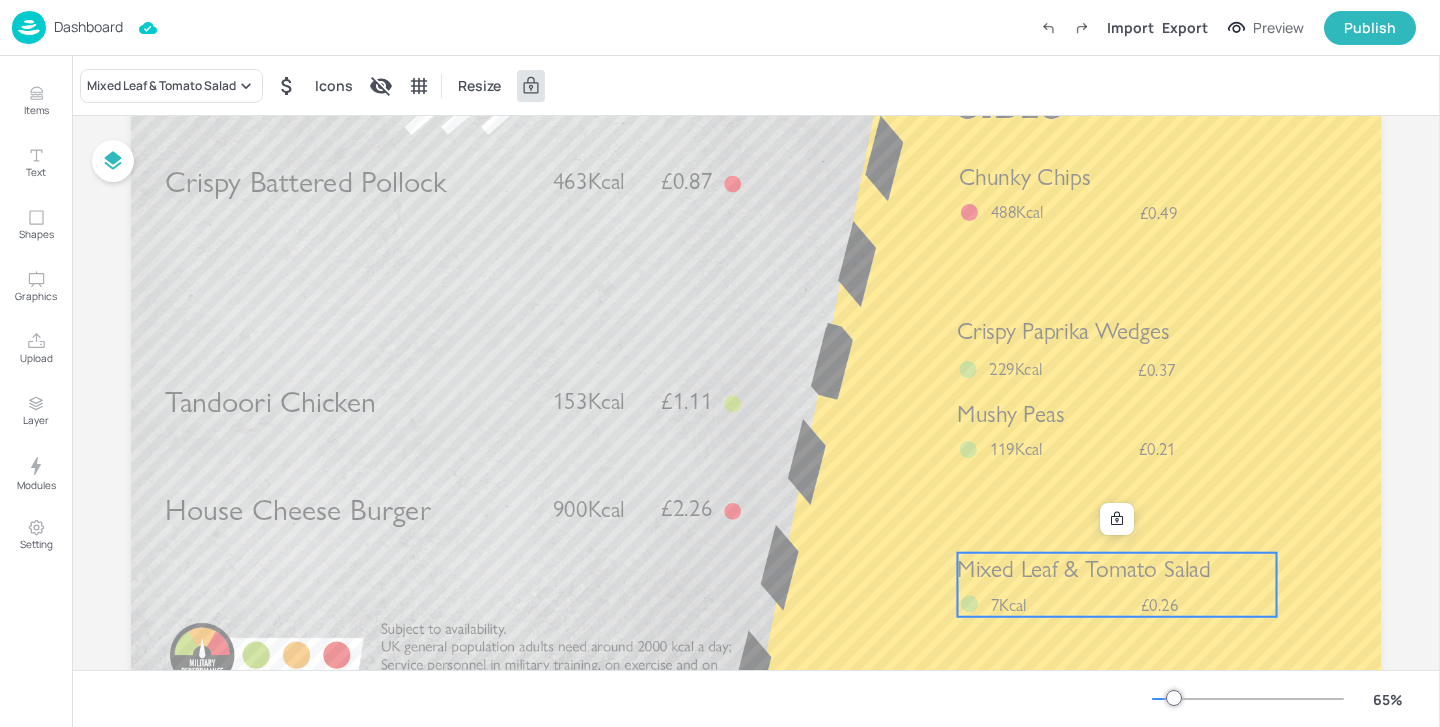 click at bounding box center (1117, 519) 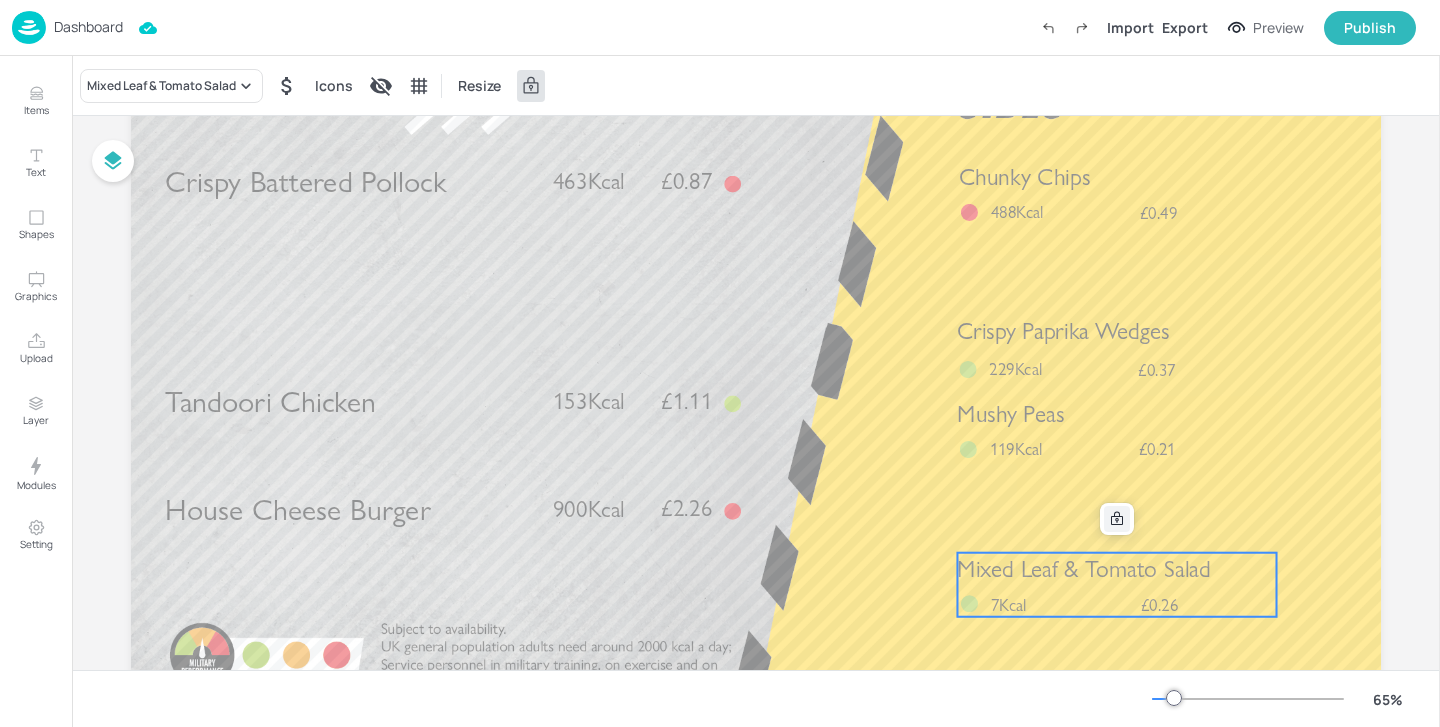 click 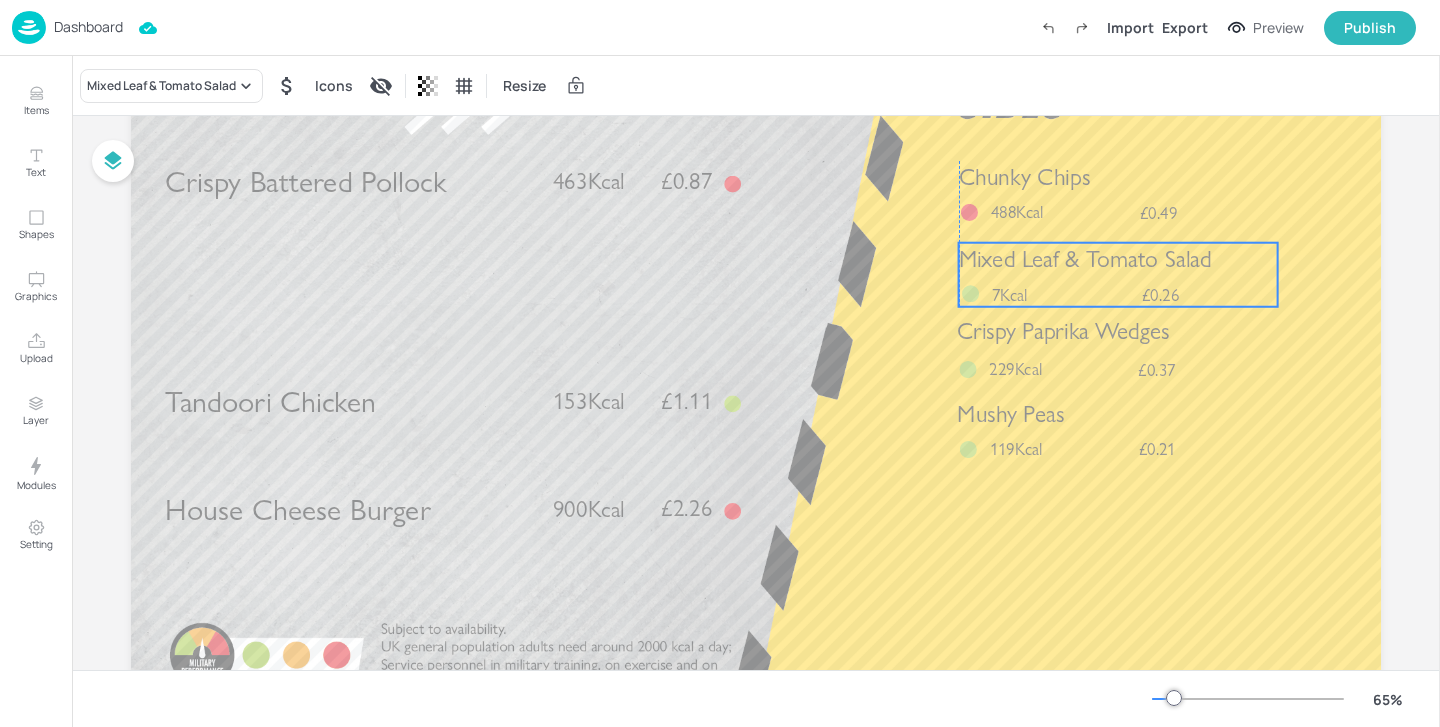 drag, startPoint x: 1109, startPoint y: 565, endPoint x: 1110, endPoint y: 255, distance: 310.00162 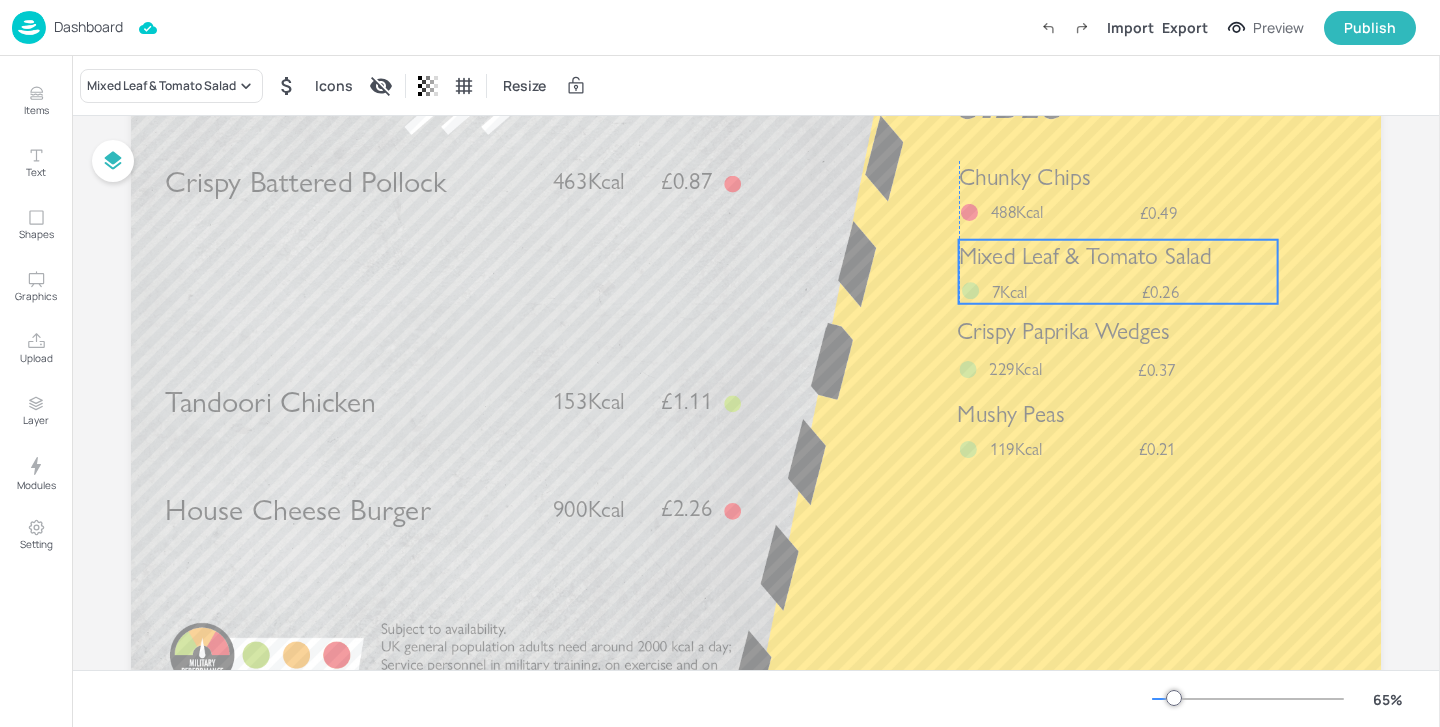 click on "Mixed Leaf & Tomato Salad" at bounding box center [1085, 256] 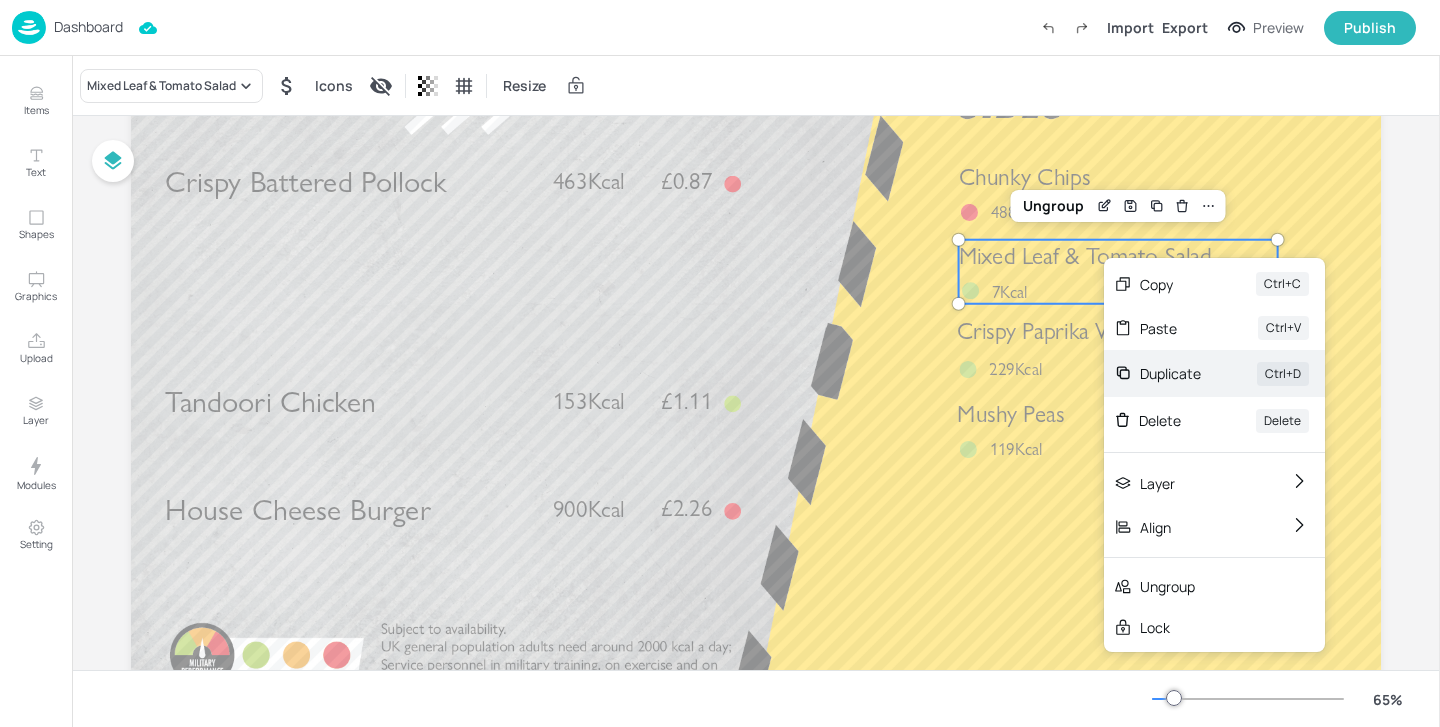 click on "Duplicate Ctrl+D" at bounding box center (1214, 373) 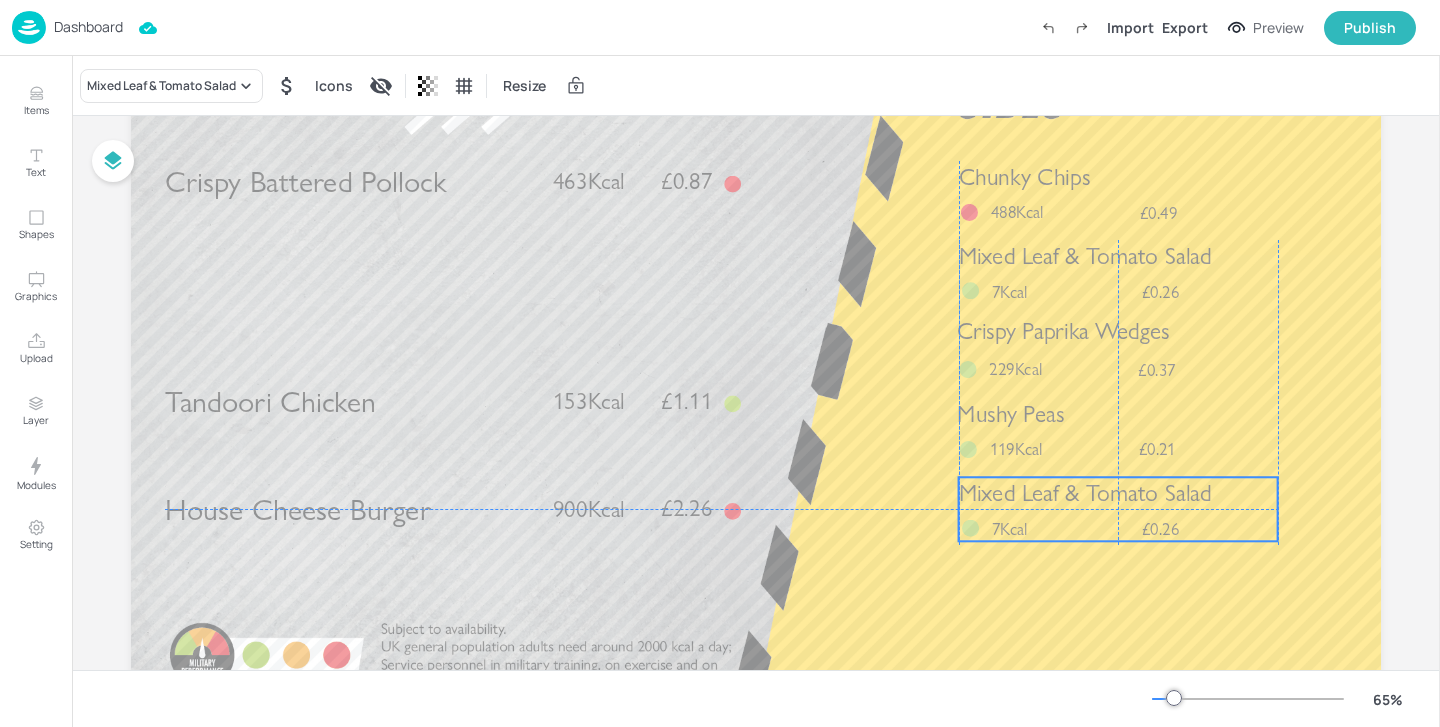 drag, startPoint x: 1097, startPoint y: 283, endPoint x: 1092, endPoint y: 518, distance: 235.05319 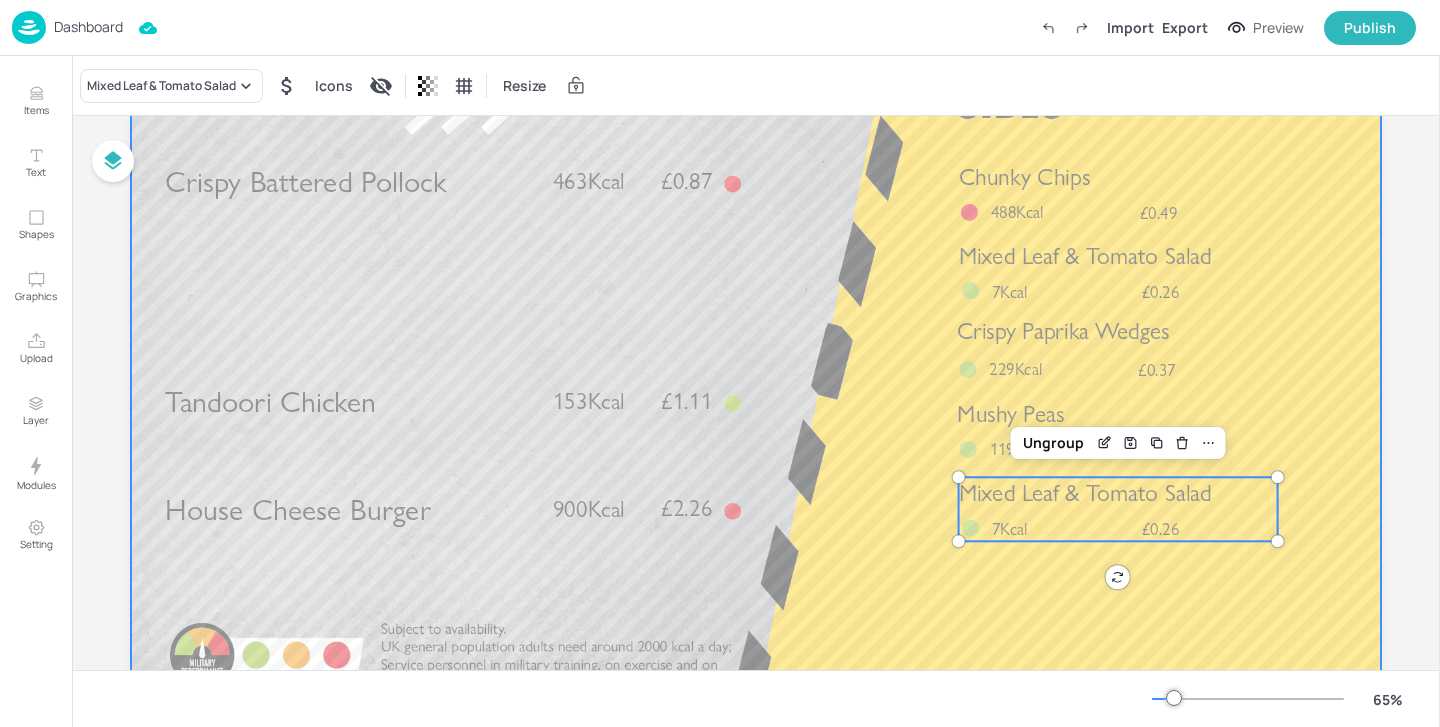click at bounding box center [756, 363] 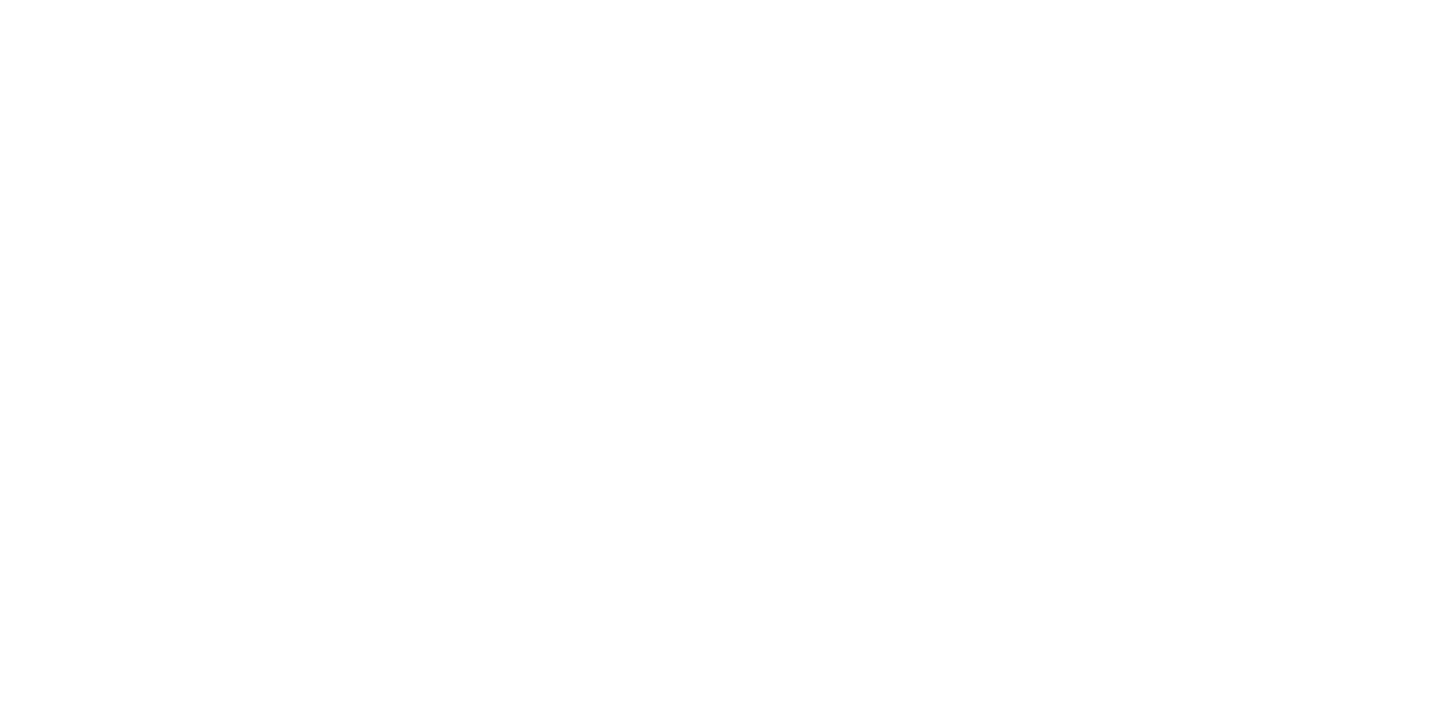 scroll, scrollTop: 0, scrollLeft: 0, axis: both 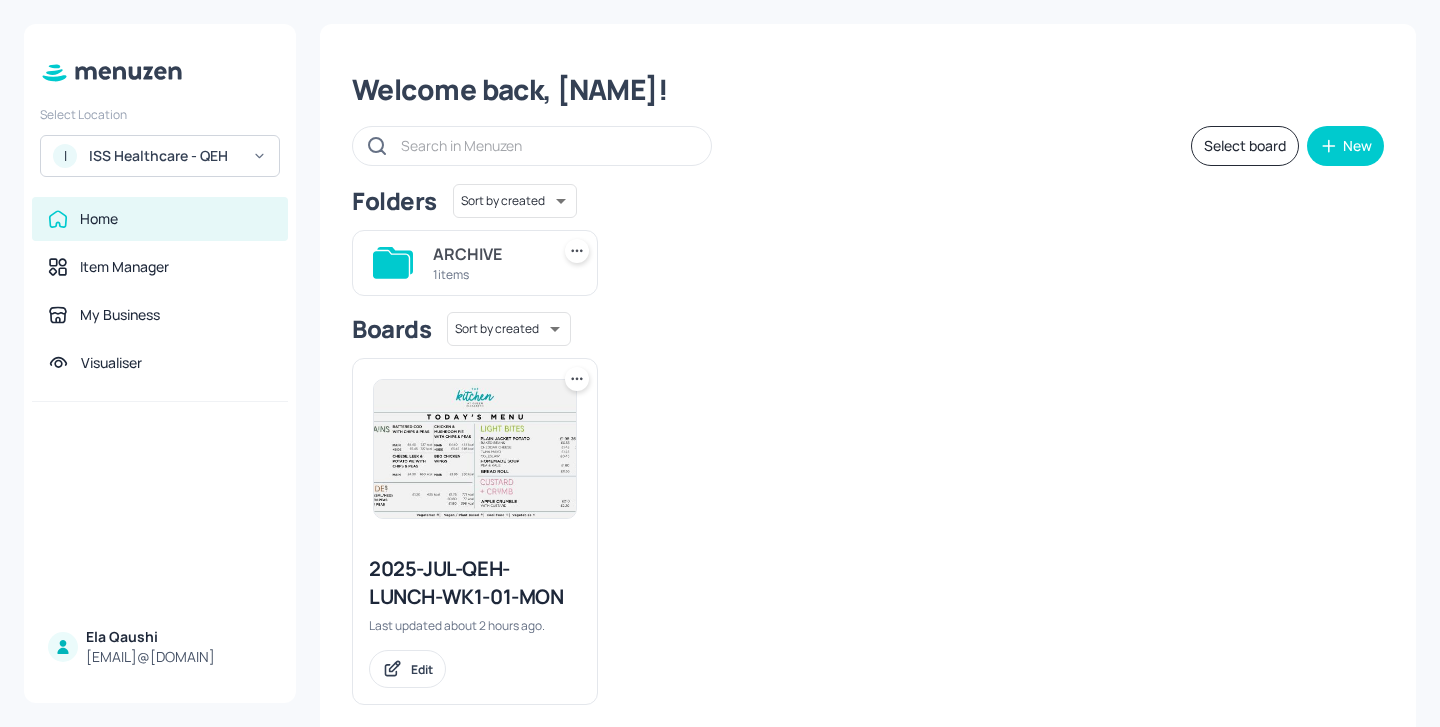 click on "2025-JUL-QEH-LUNCH-WK1-01-MON" at bounding box center [475, 583] 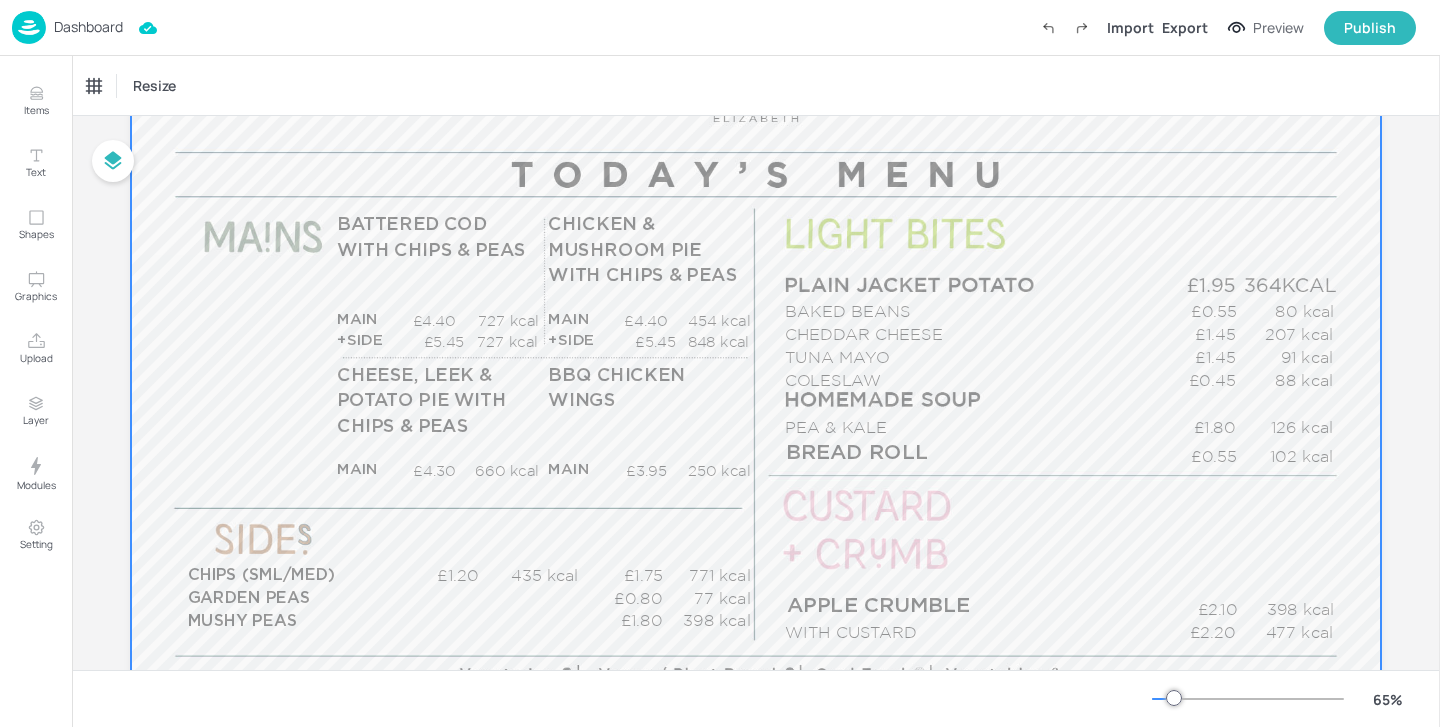 scroll, scrollTop: 263, scrollLeft: 0, axis: vertical 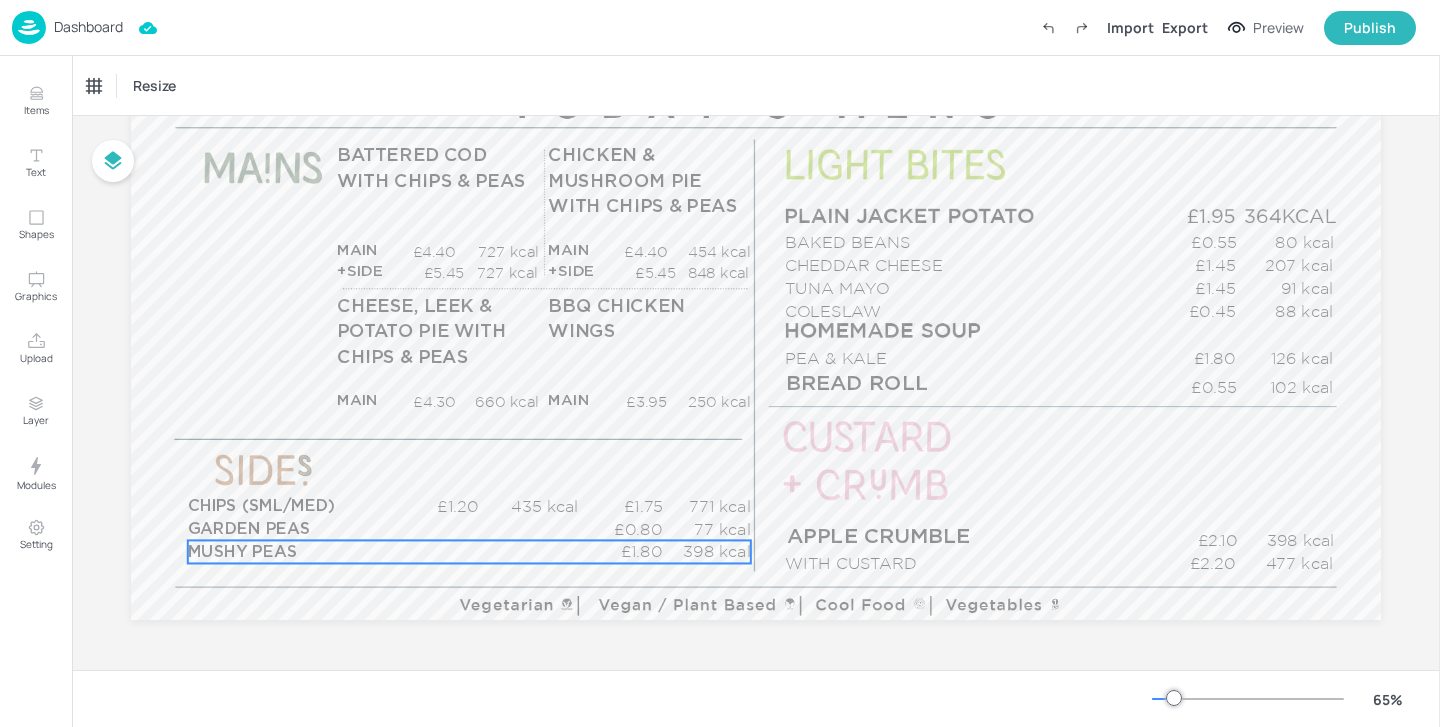 click on "£1.80 398 kcal MUSHY PEAS" at bounding box center (469, 551) 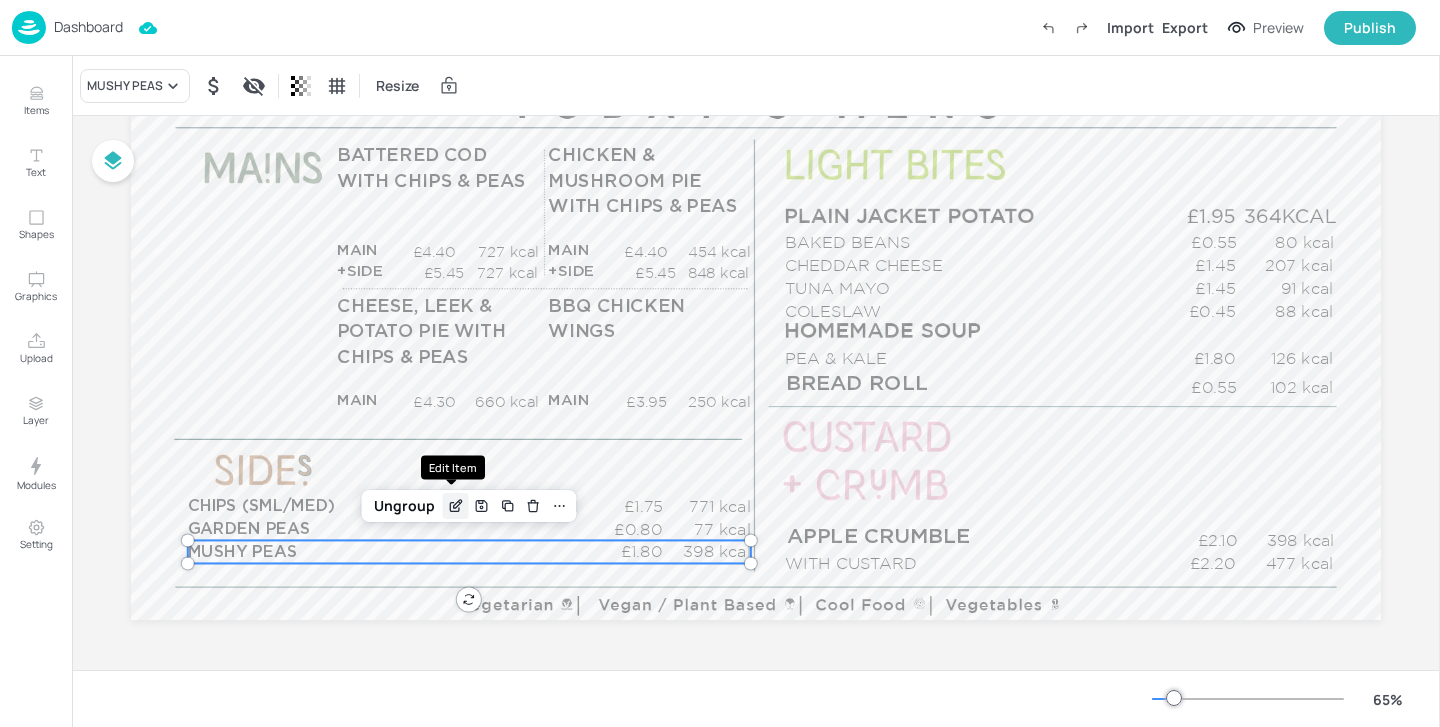 click 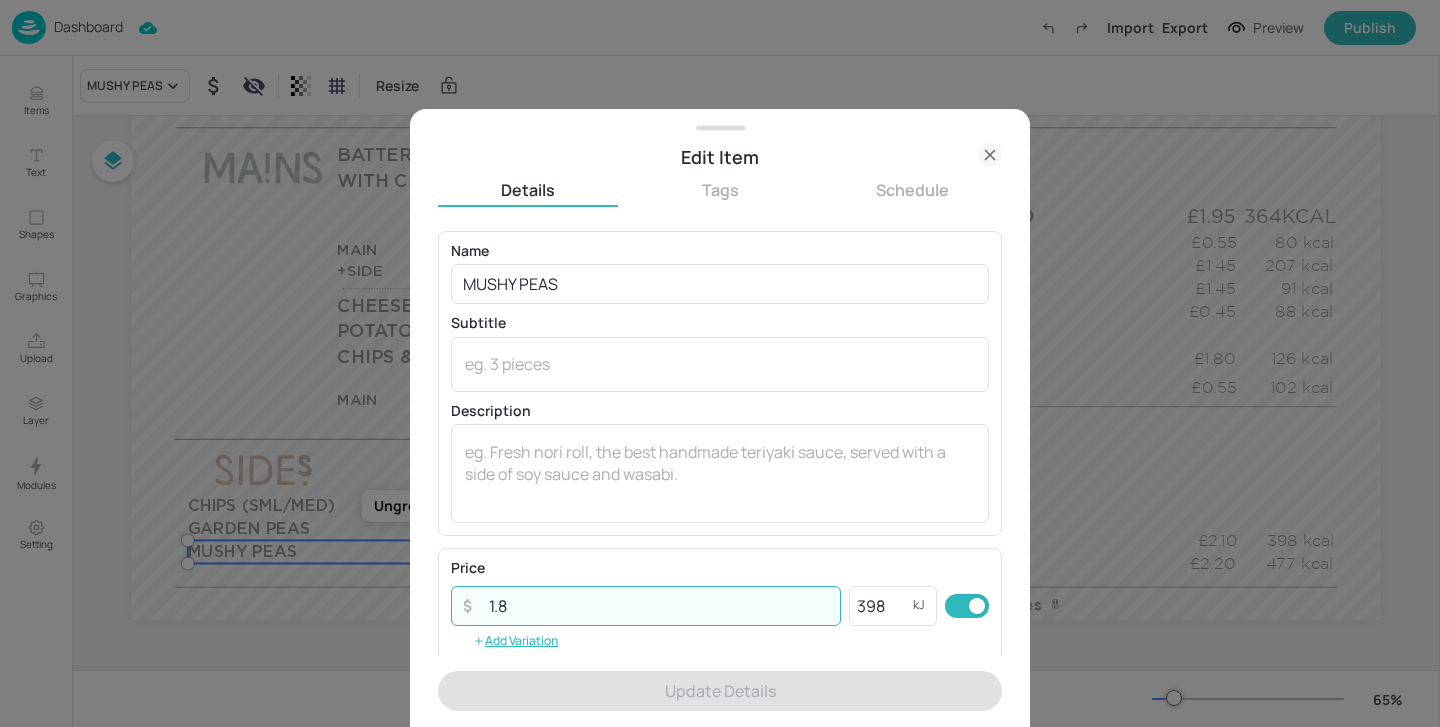 click on "1.8" at bounding box center [659, 606] 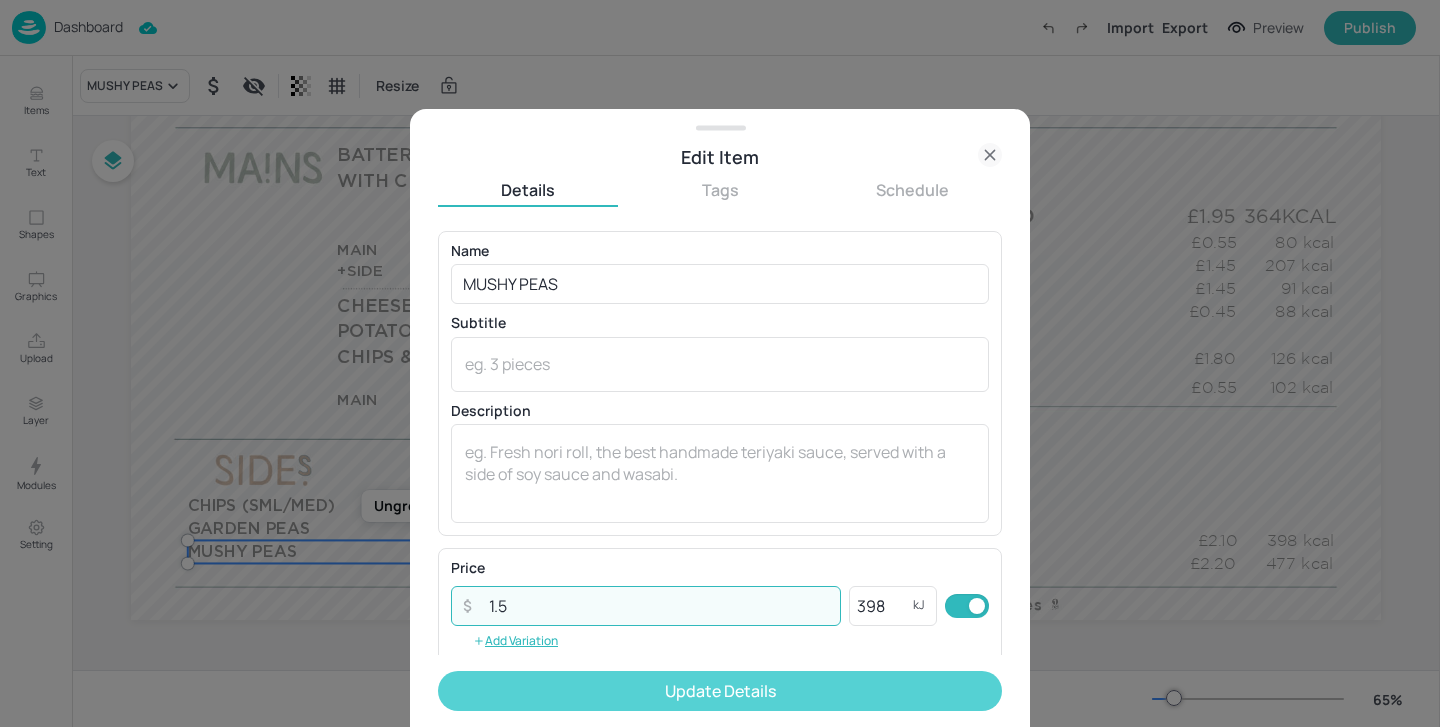 type on "1.5" 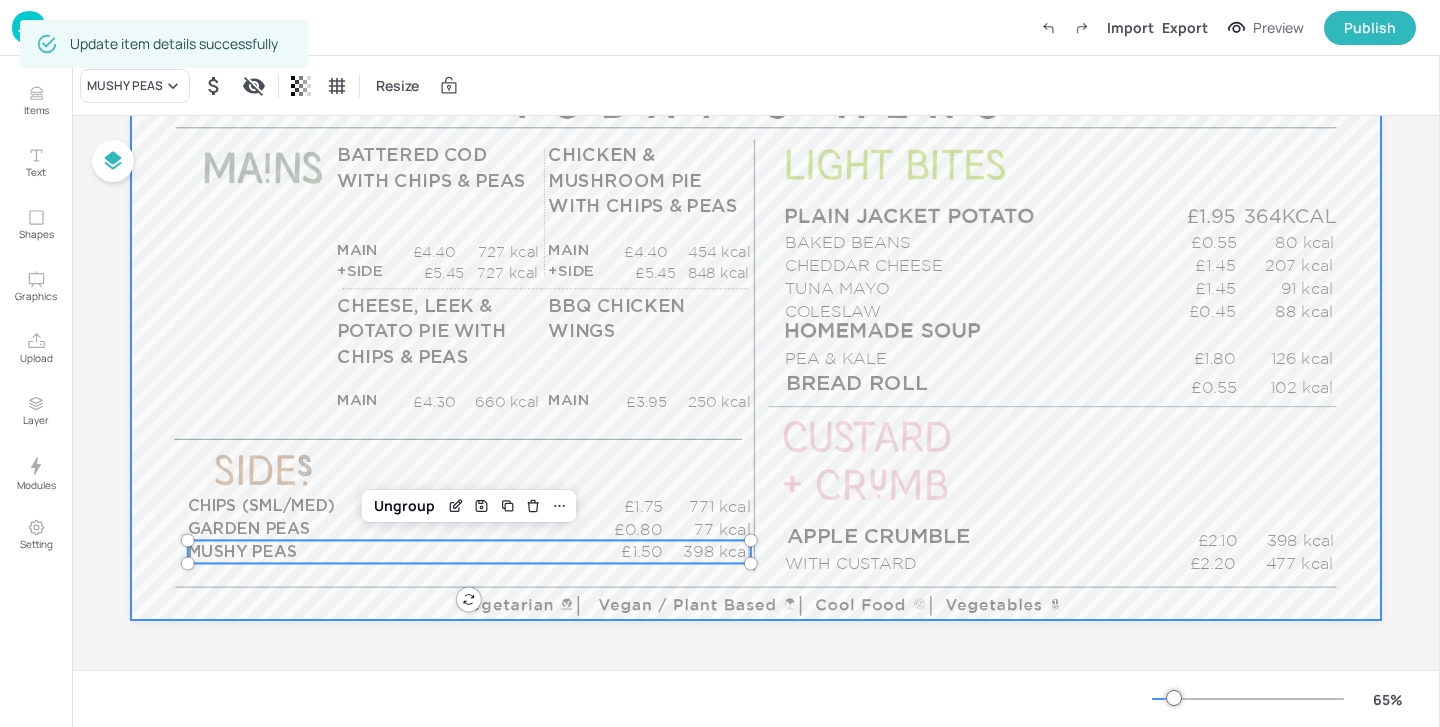 scroll, scrollTop: 0, scrollLeft: 0, axis: both 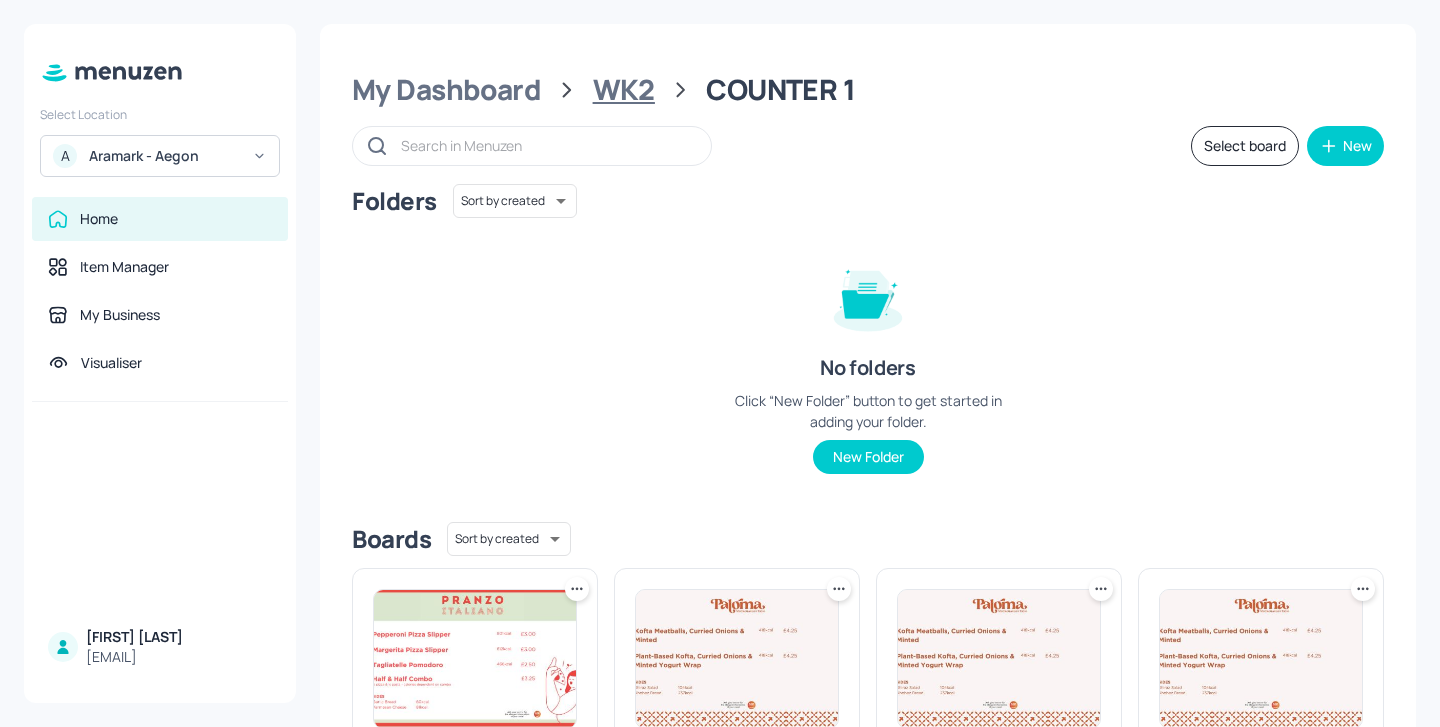 click on "WK2" at bounding box center (624, 90) 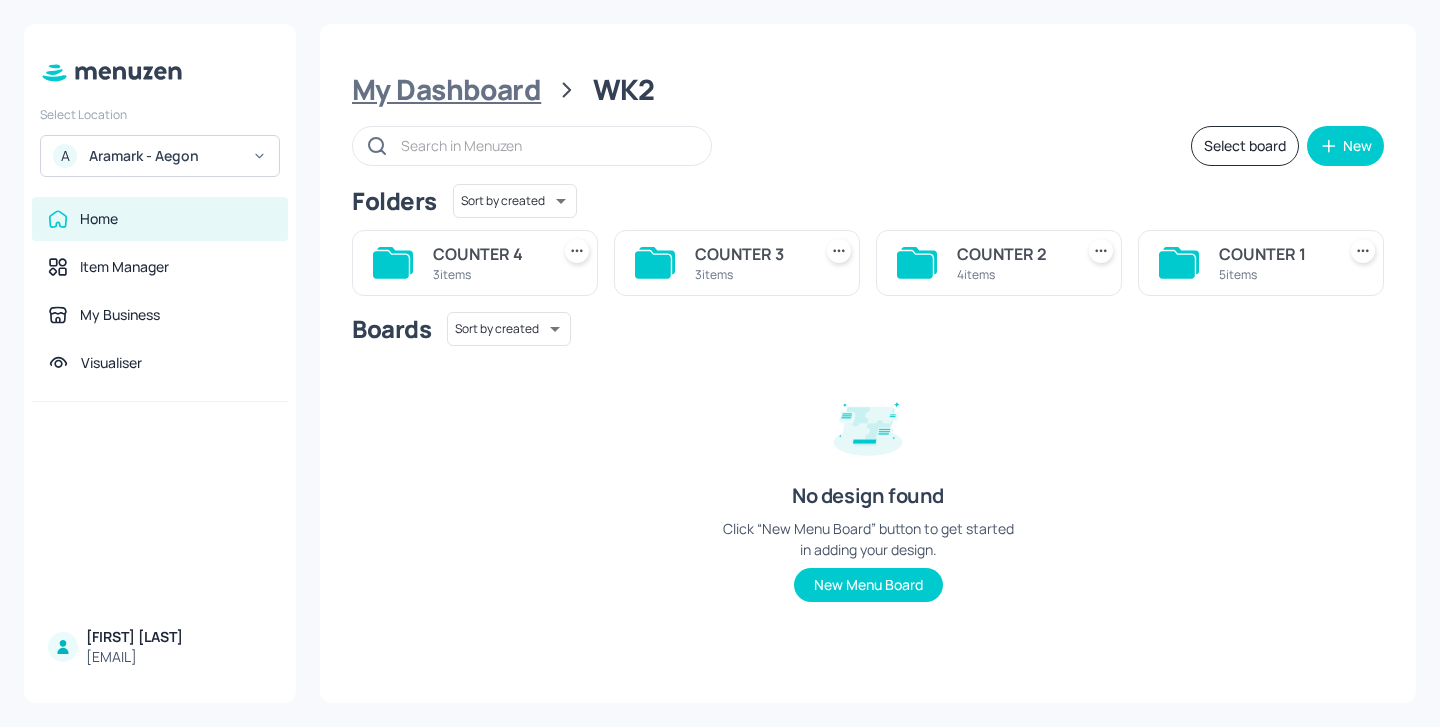 click on "My Dashboard" at bounding box center (446, 90) 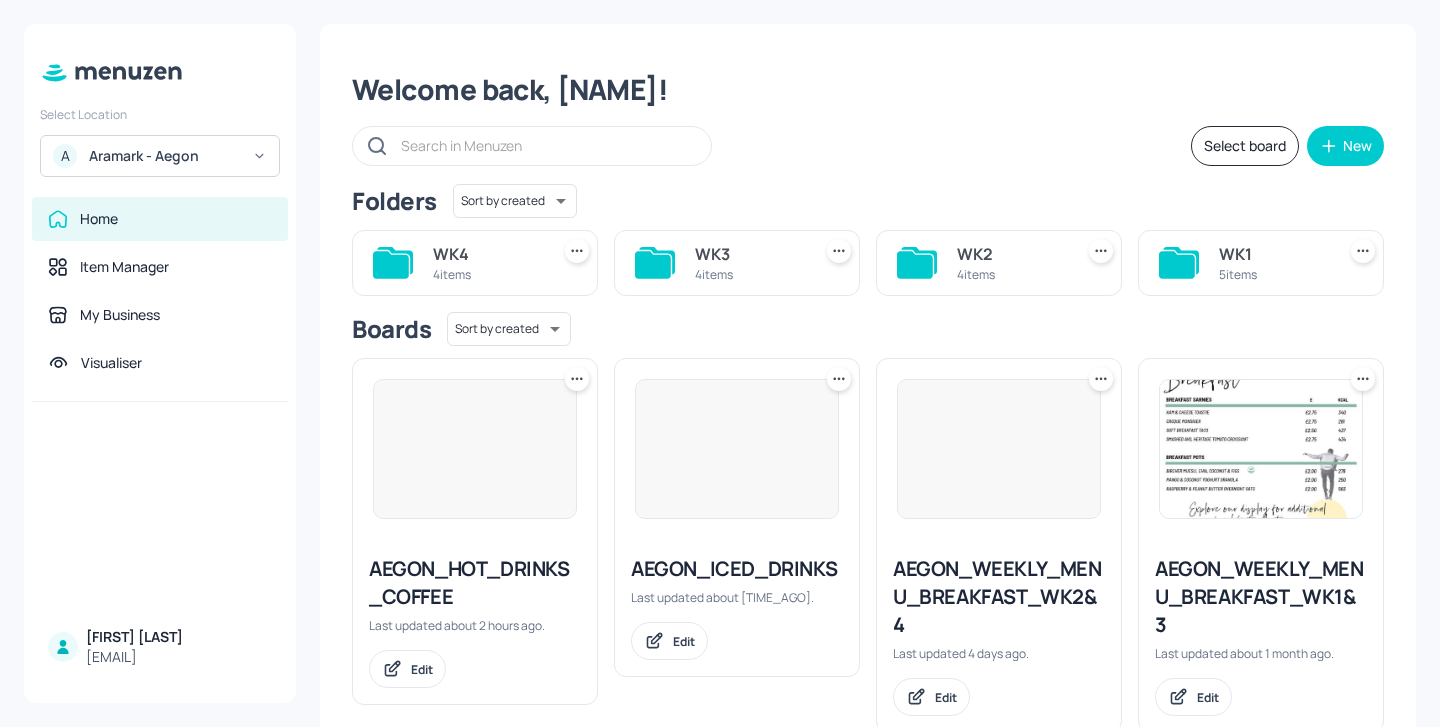 click on "WK1" at bounding box center [1273, 254] 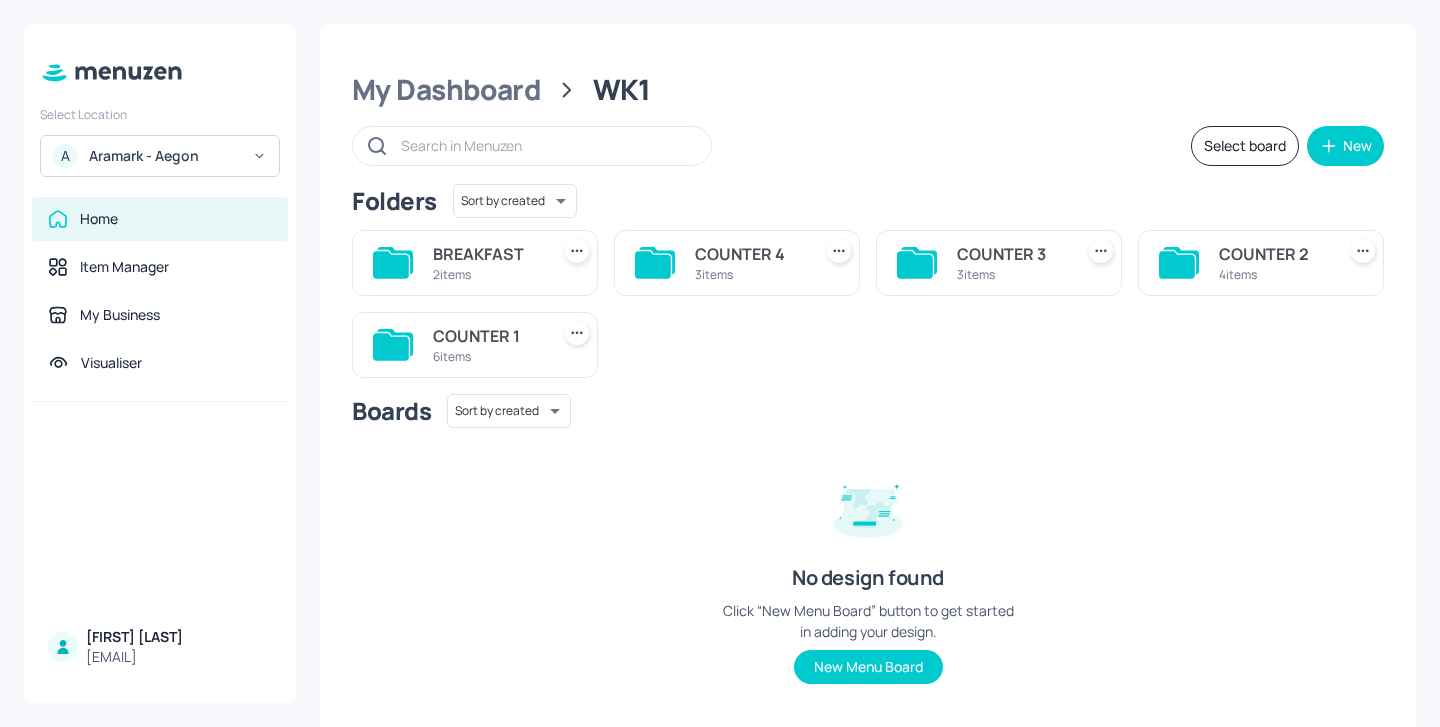 click on "COUNTER 1" at bounding box center [487, 336] 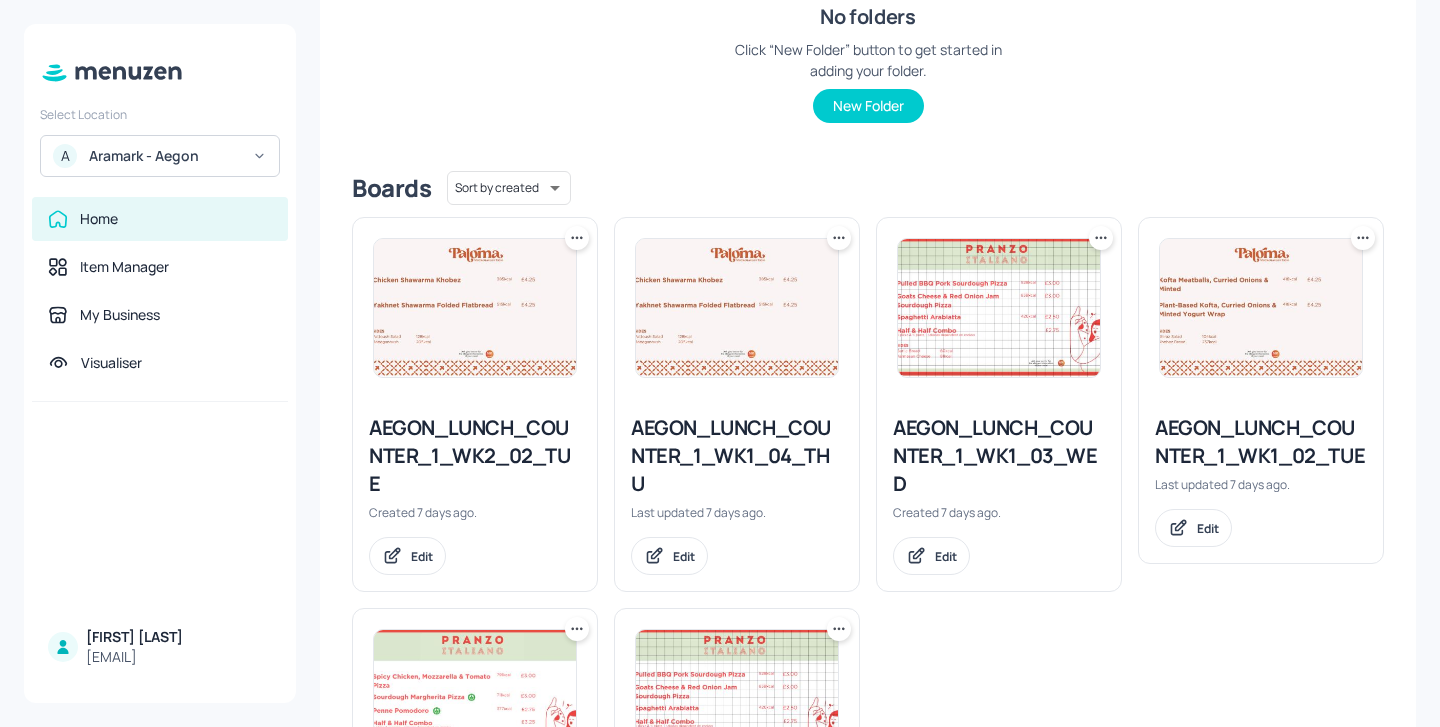 scroll, scrollTop: 592, scrollLeft: 0, axis: vertical 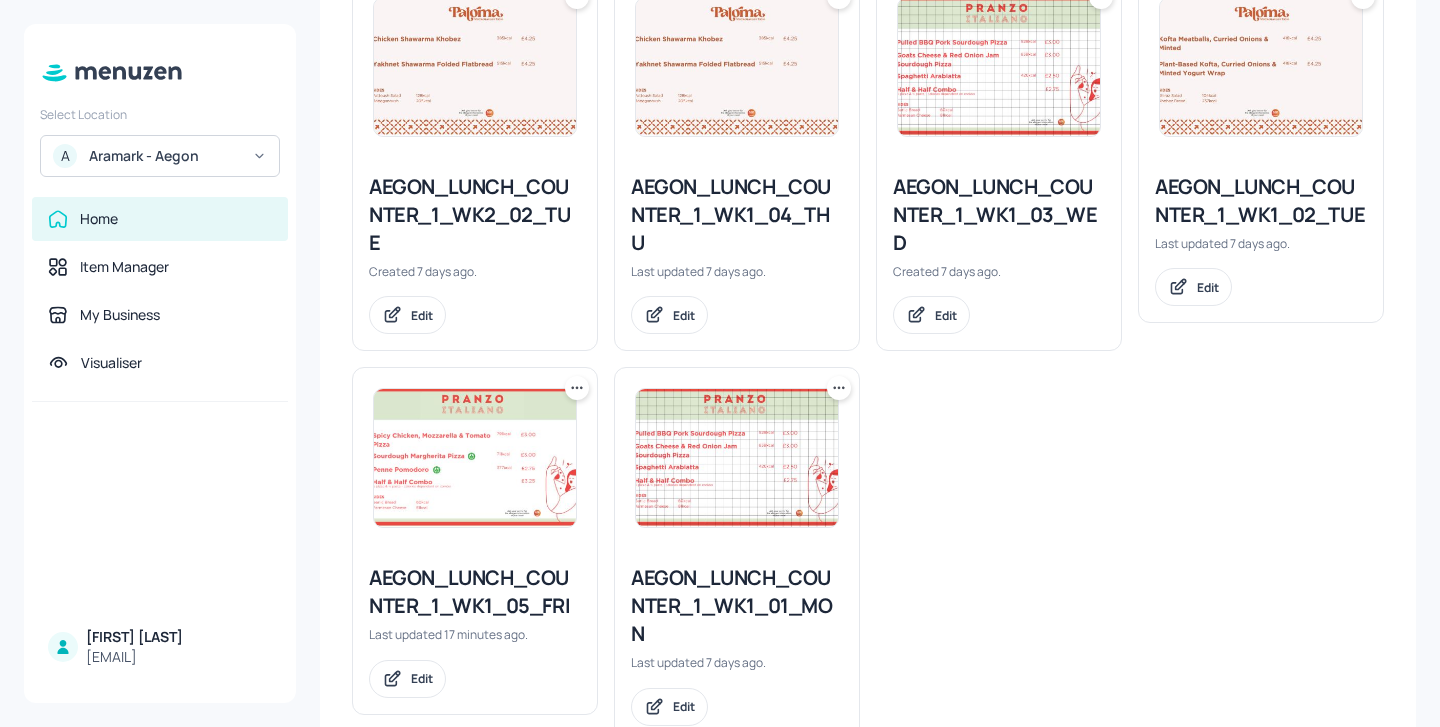 click on "AEGON_LUNCH_COUNTER_1_WK1_05_FRI" at bounding box center [475, 592] 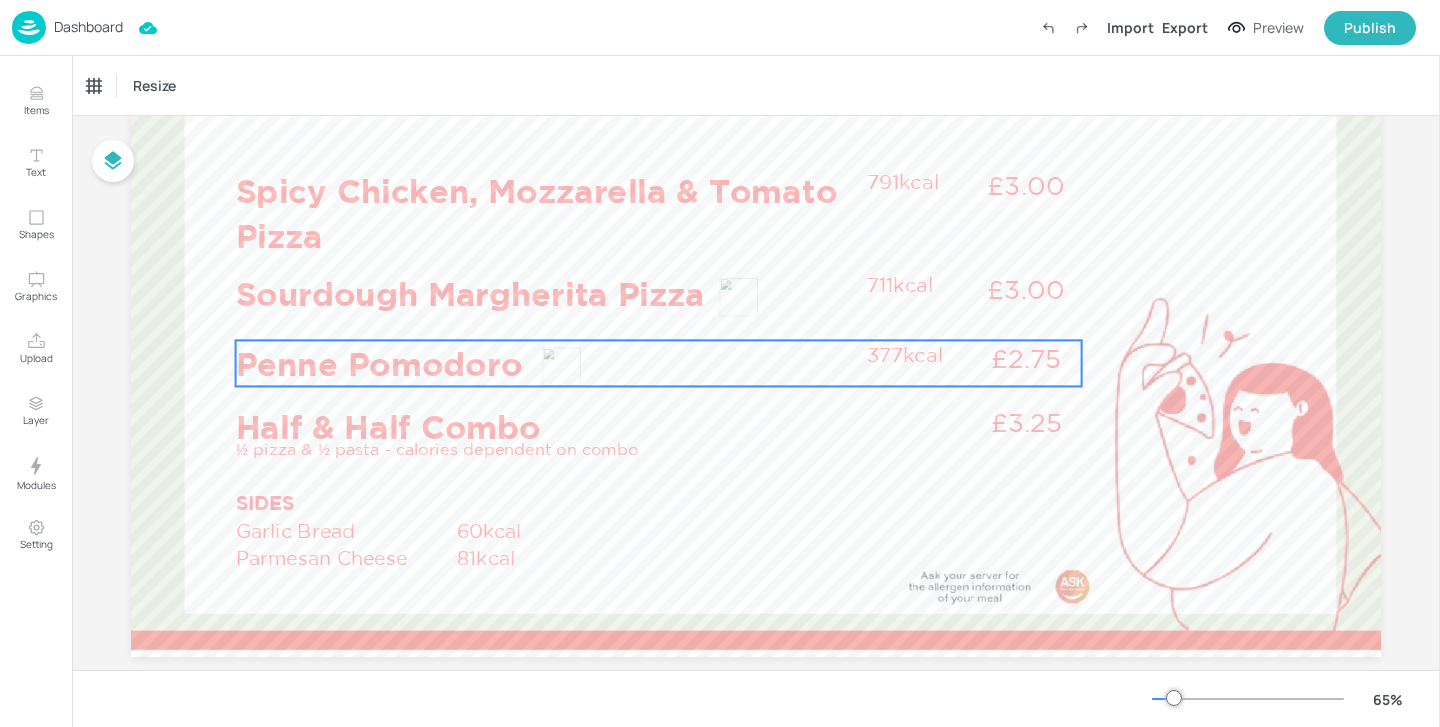 scroll, scrollTop: 220, scrollLeft: 0, axis: vertical 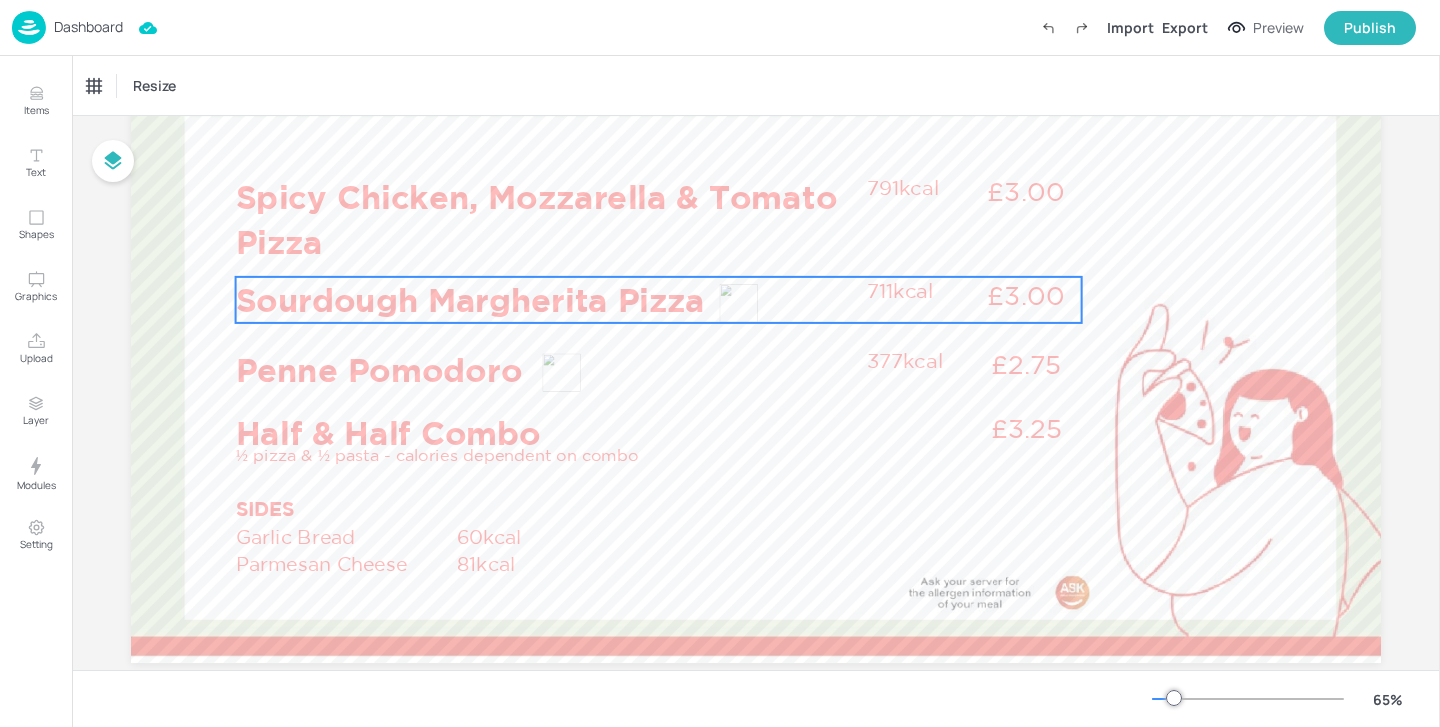 click on "Sourdough Margherita Pizza" at bounding box center (546, 300) 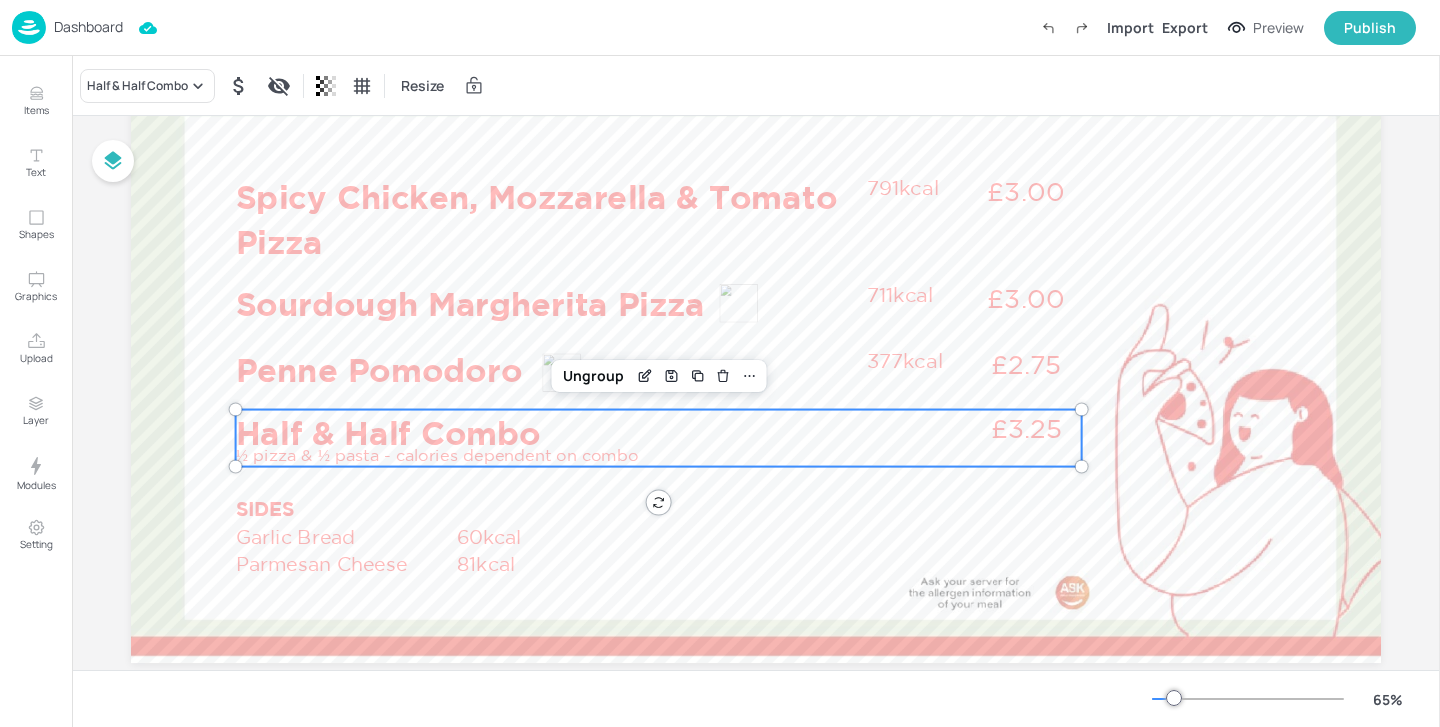 click on "Half & Half Combo" at bounding box center (546, 433) 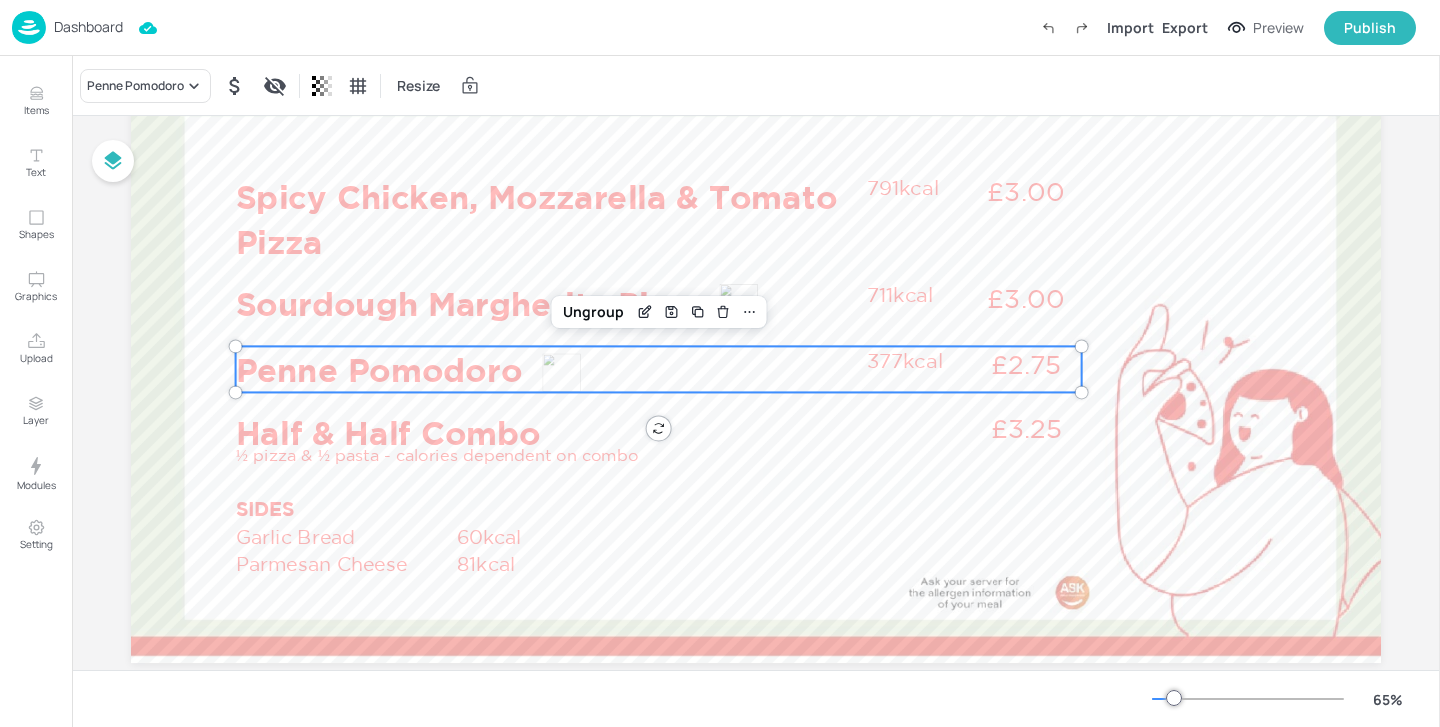 click on "Penne Pomodoro" at bounding box center (546, 369) 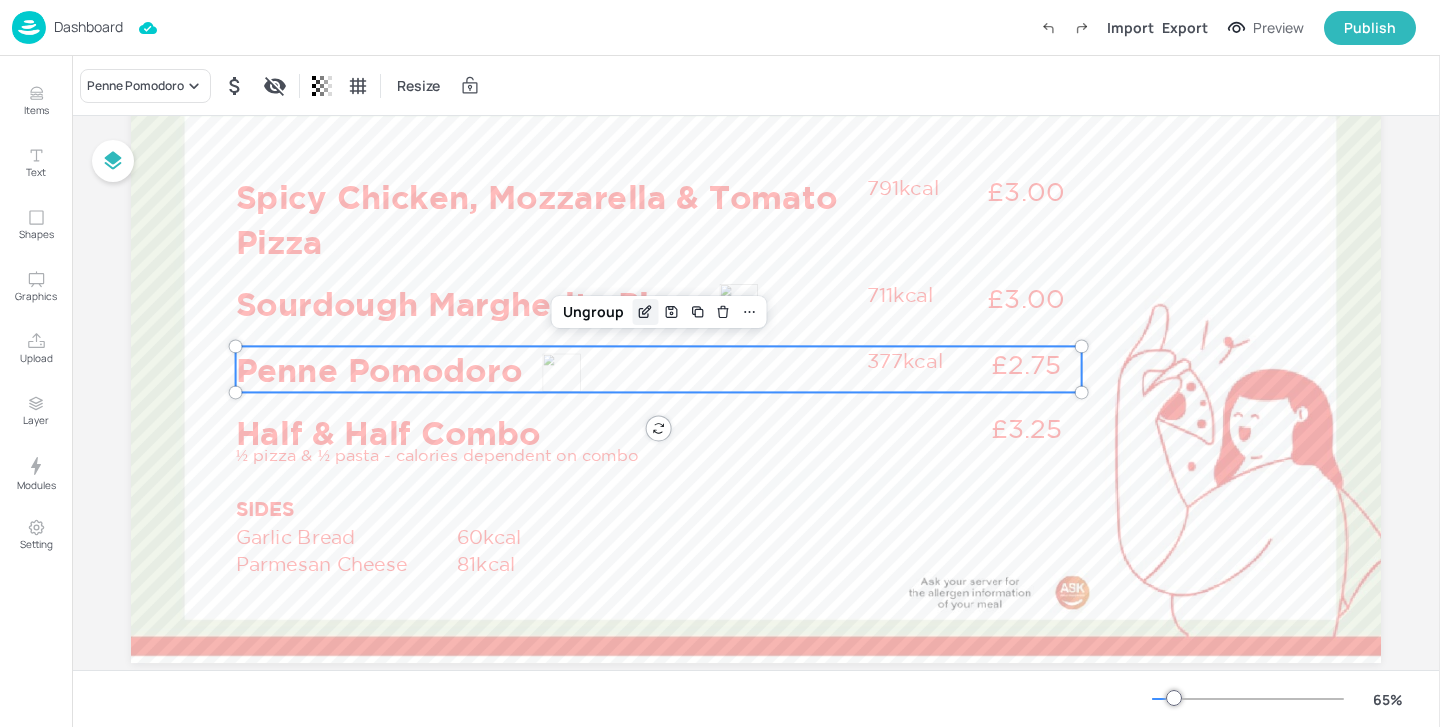 click 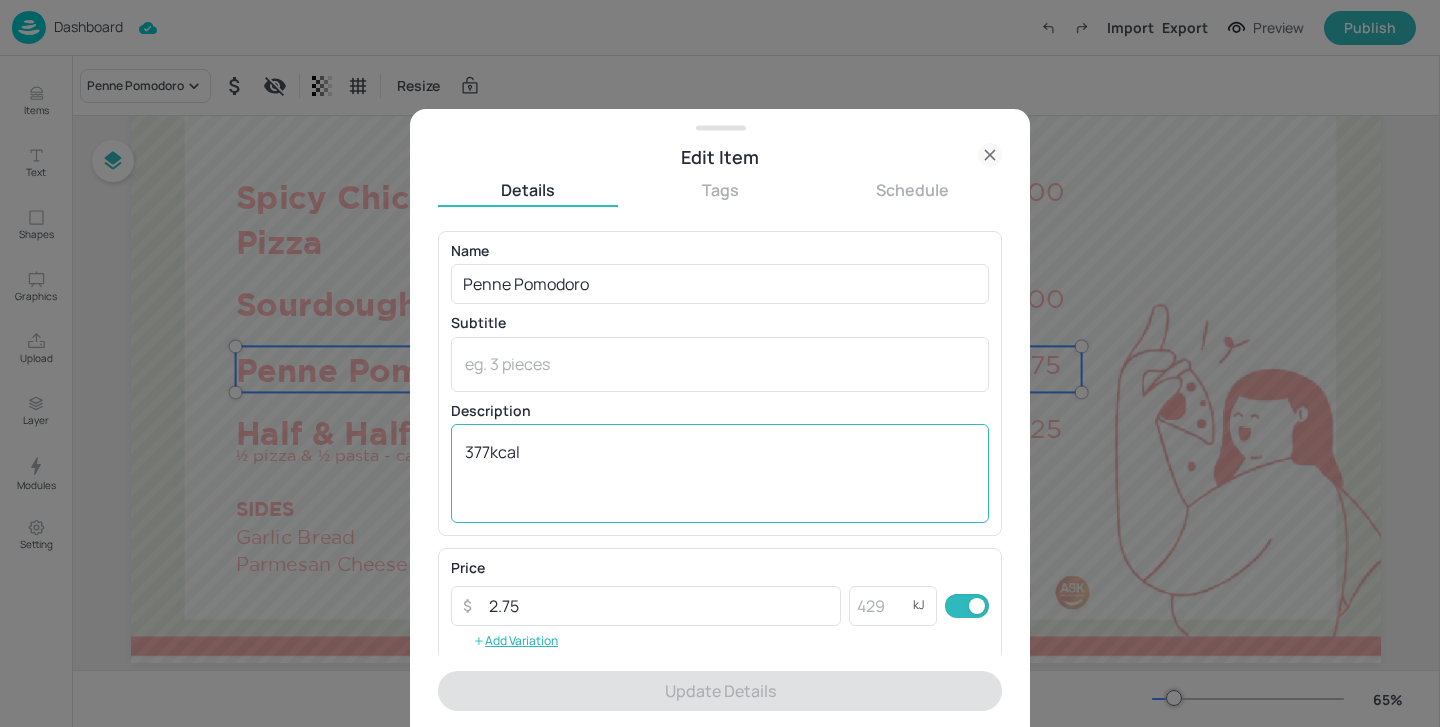 scroll, scrollTop: 317, scrollLeft: 0, axis: vertical 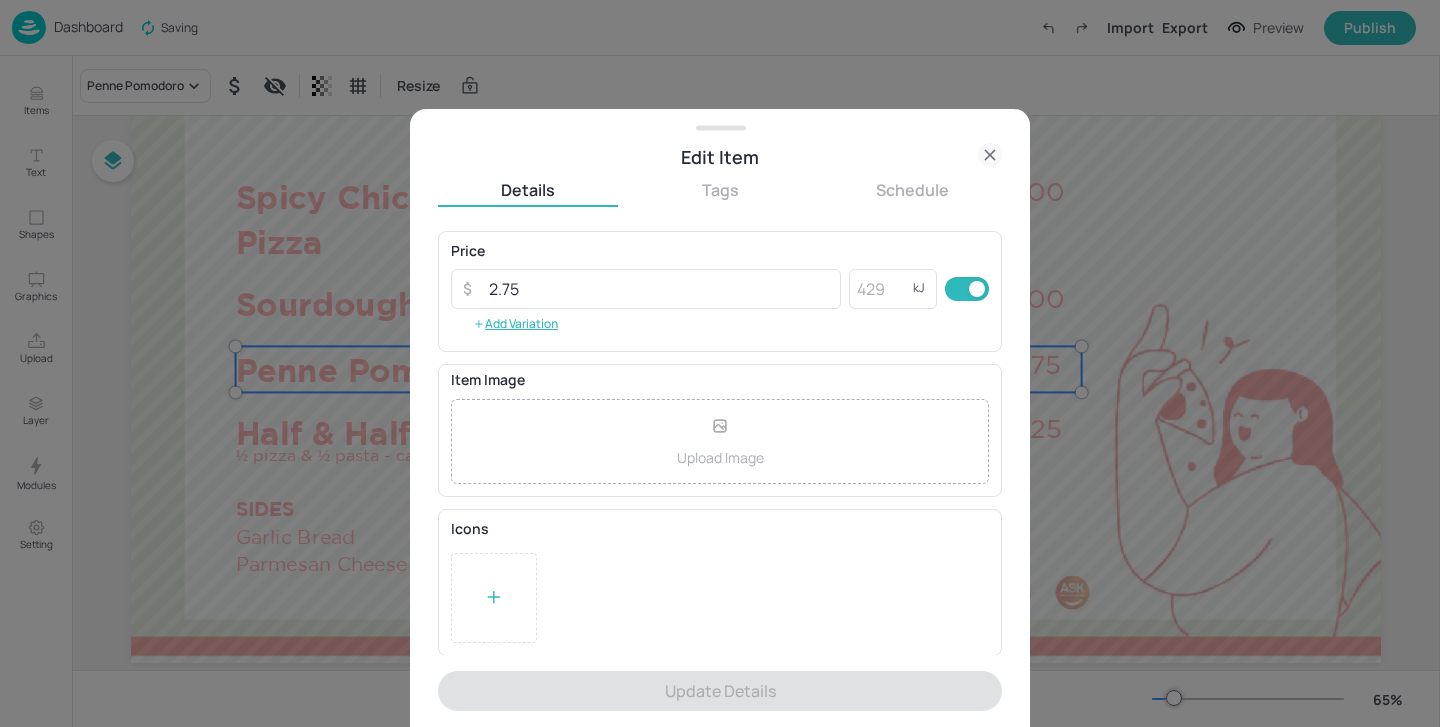 click at bounding box center (494, 598) 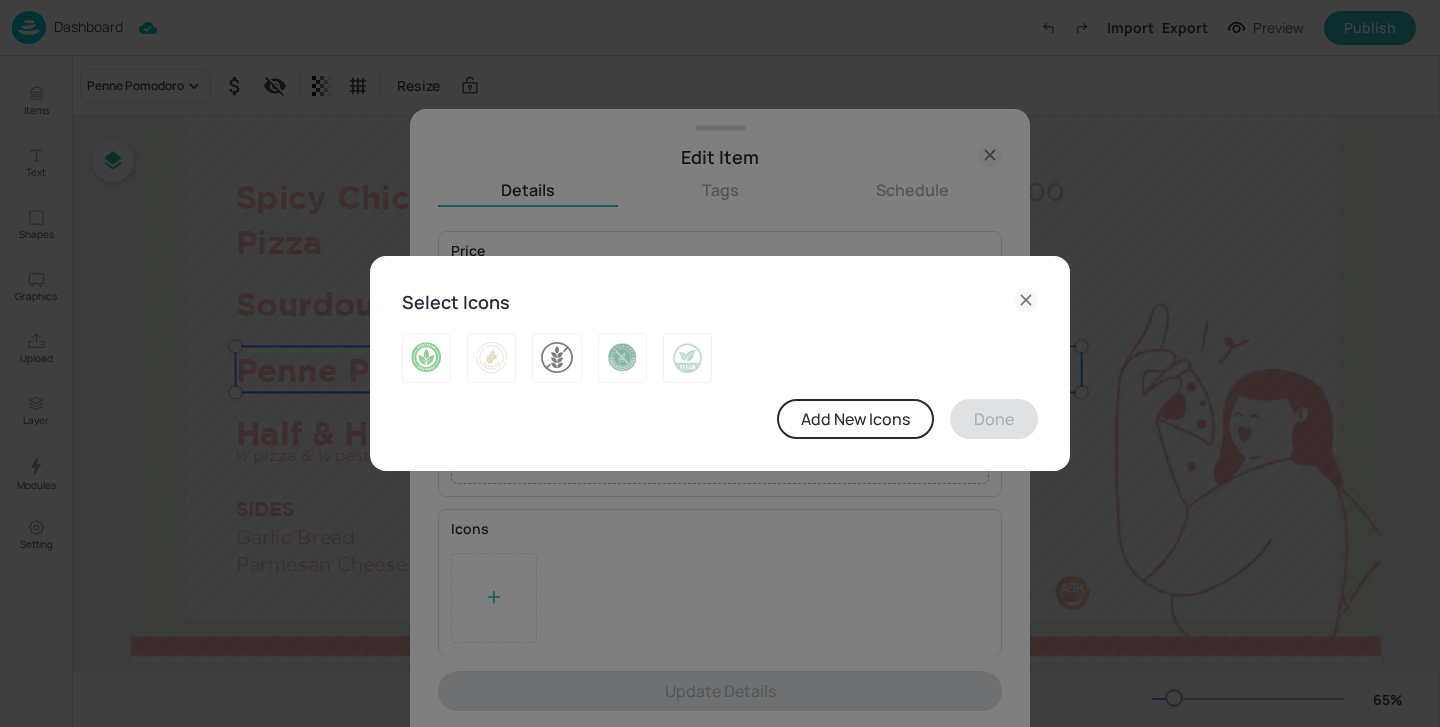 click on "Select Icons" at bounding box center (720, 302) 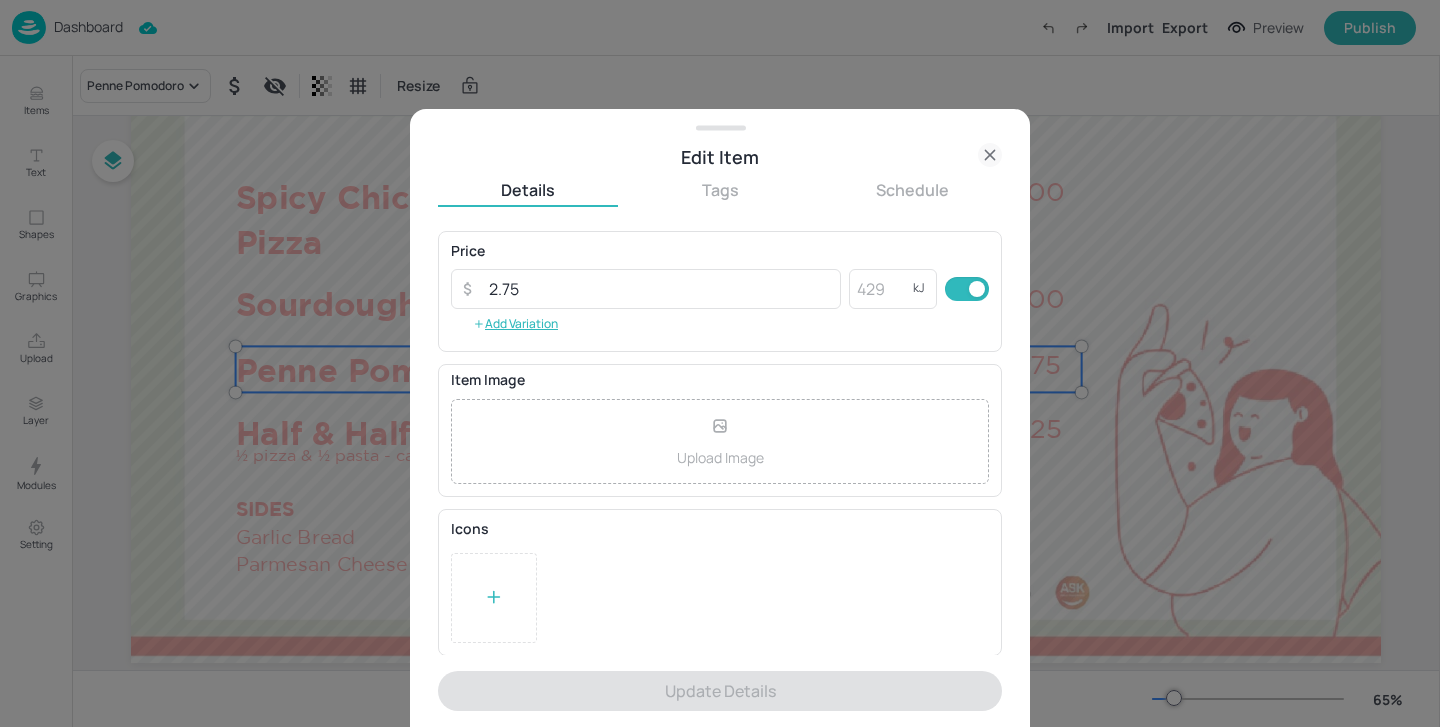 click 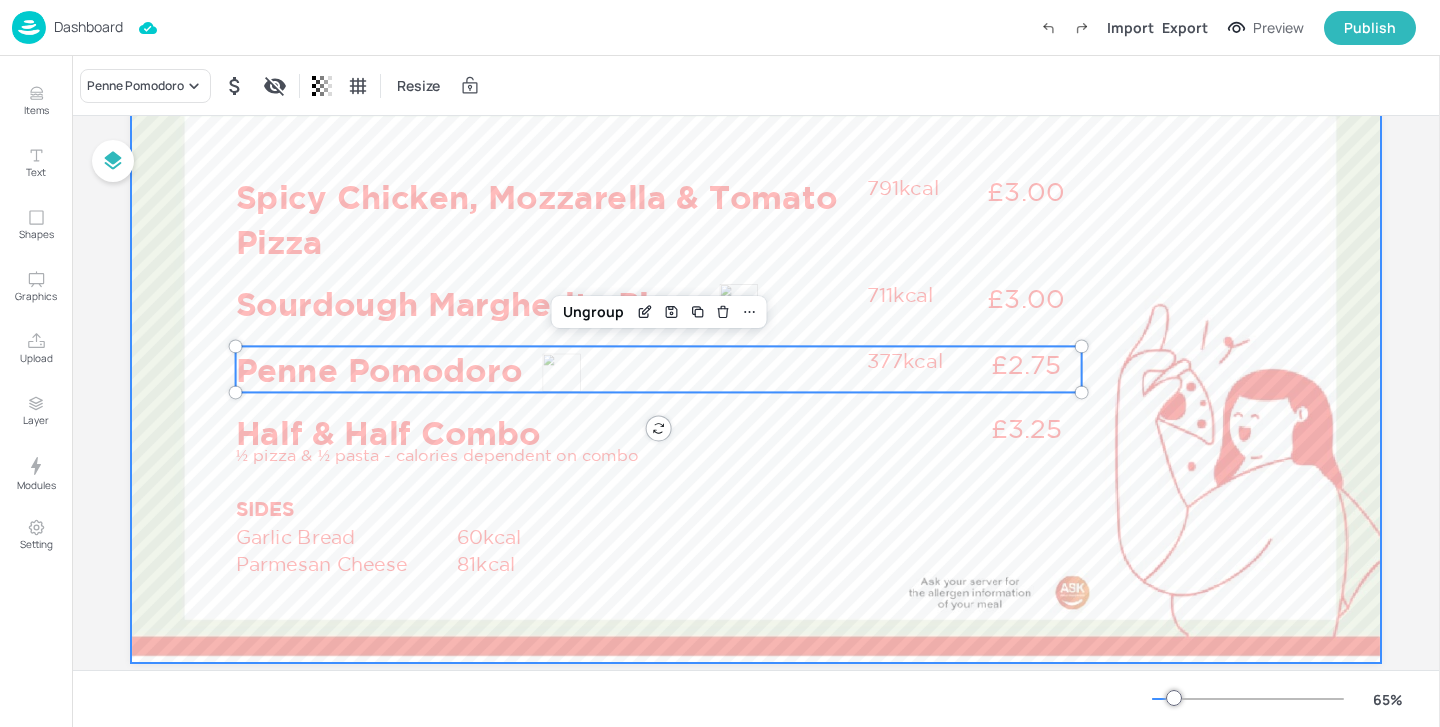 scroll, scrollTop: 207, scrollLeft: 0, axis: vertical 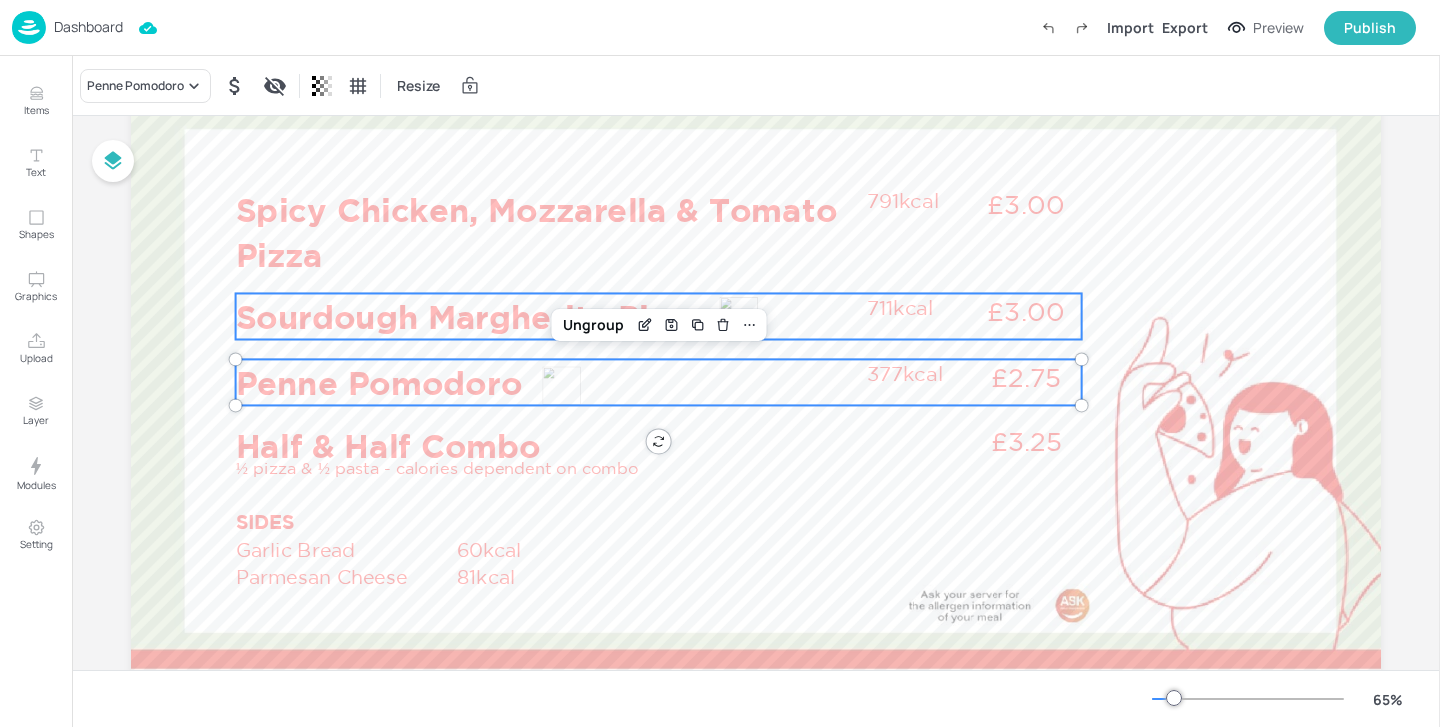 click on "Sourdough Margherita Pizza" at bounding box center (546, 316) 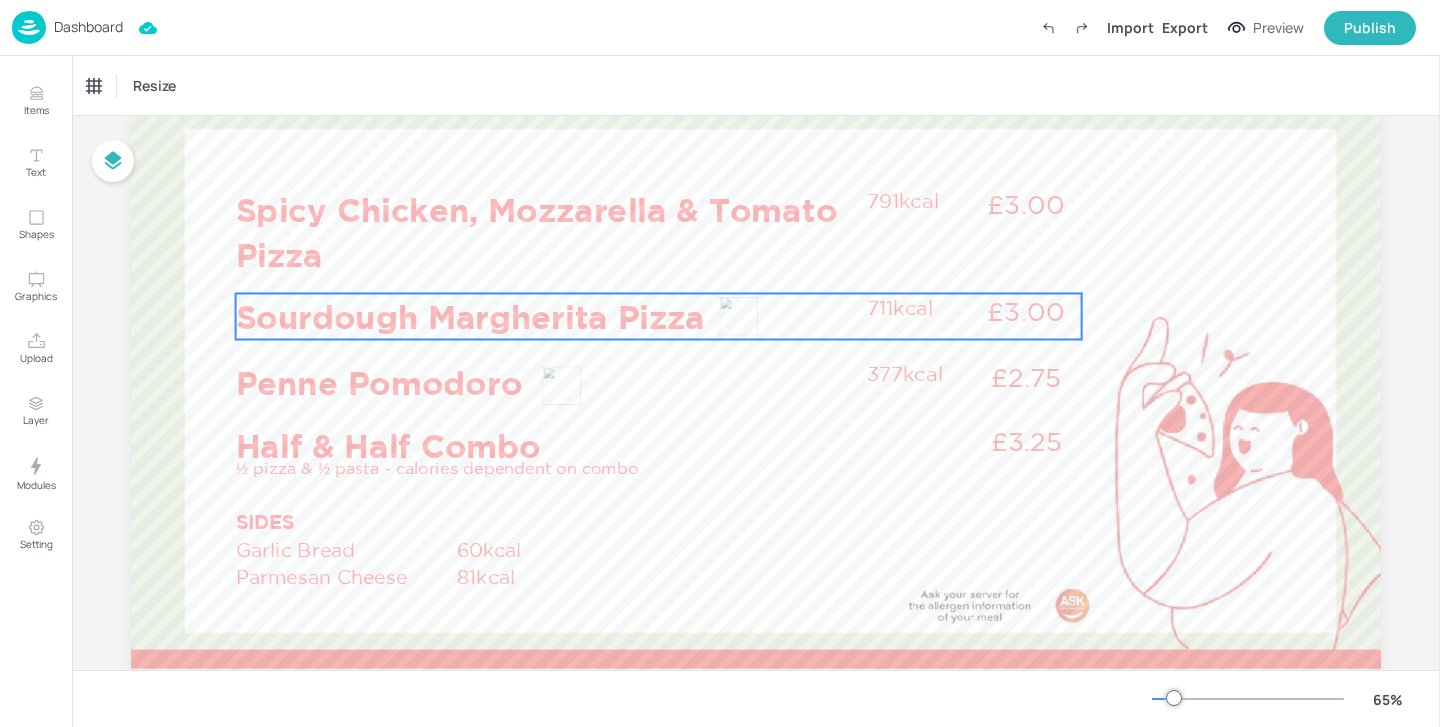 click on "Sourdough Margherita Pizza £3.00 711kcal" at bounding box center (659, 316) 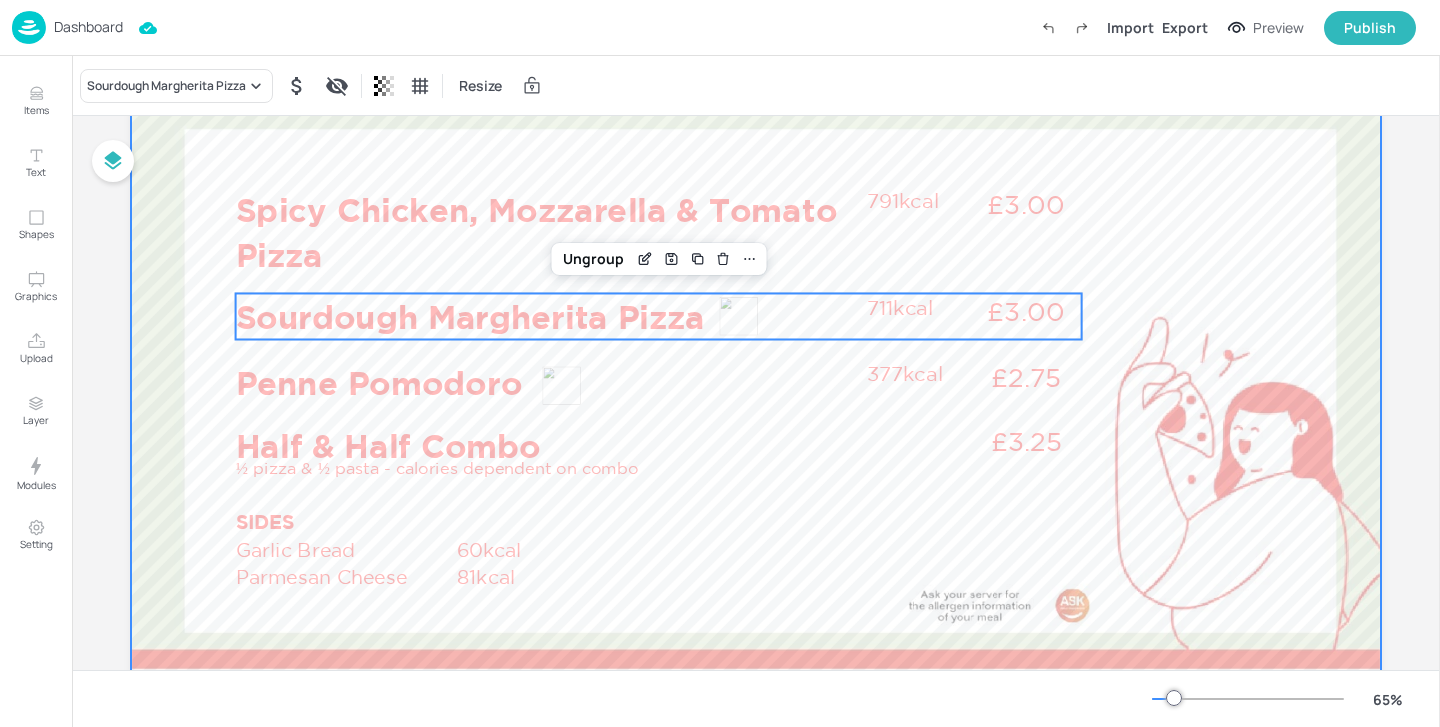 click at bounding box center (756, 324) 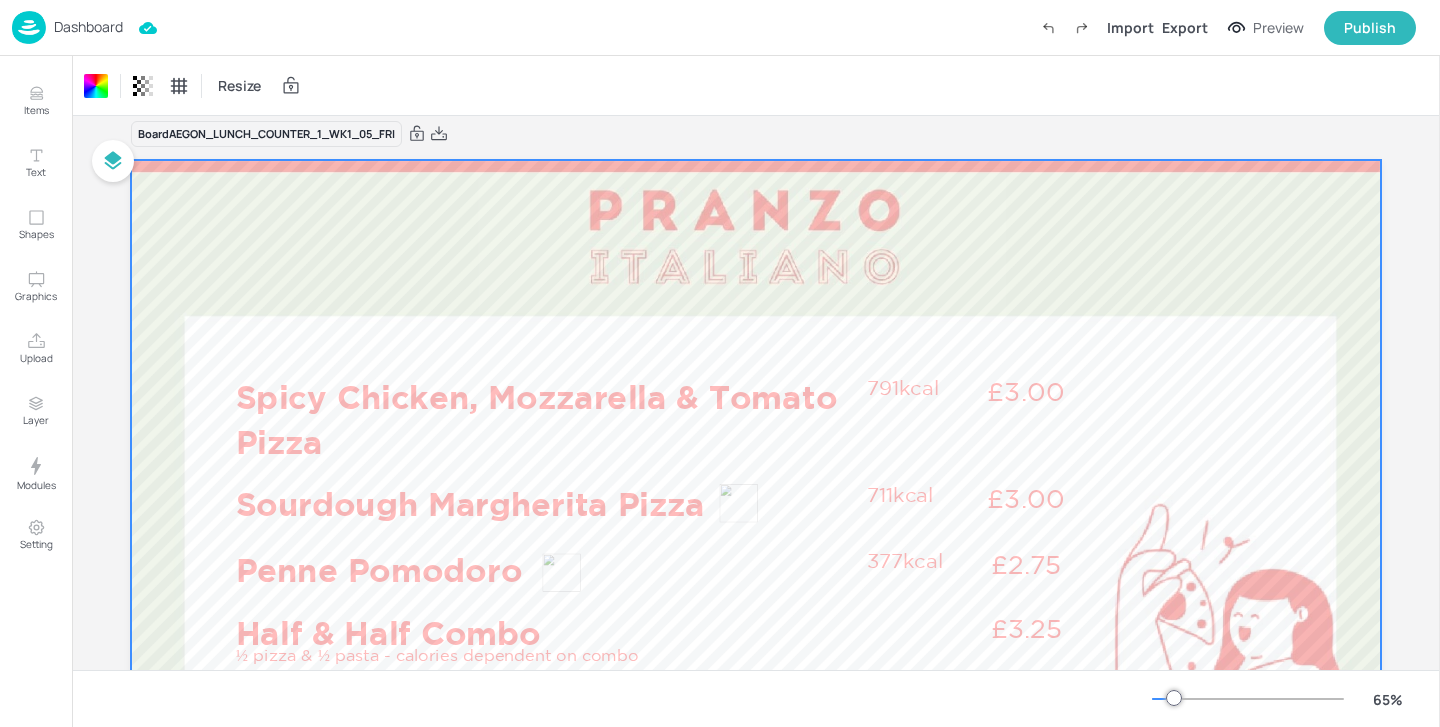 scroll, scrollTop: 0, scrollLeft: 0, axis: both 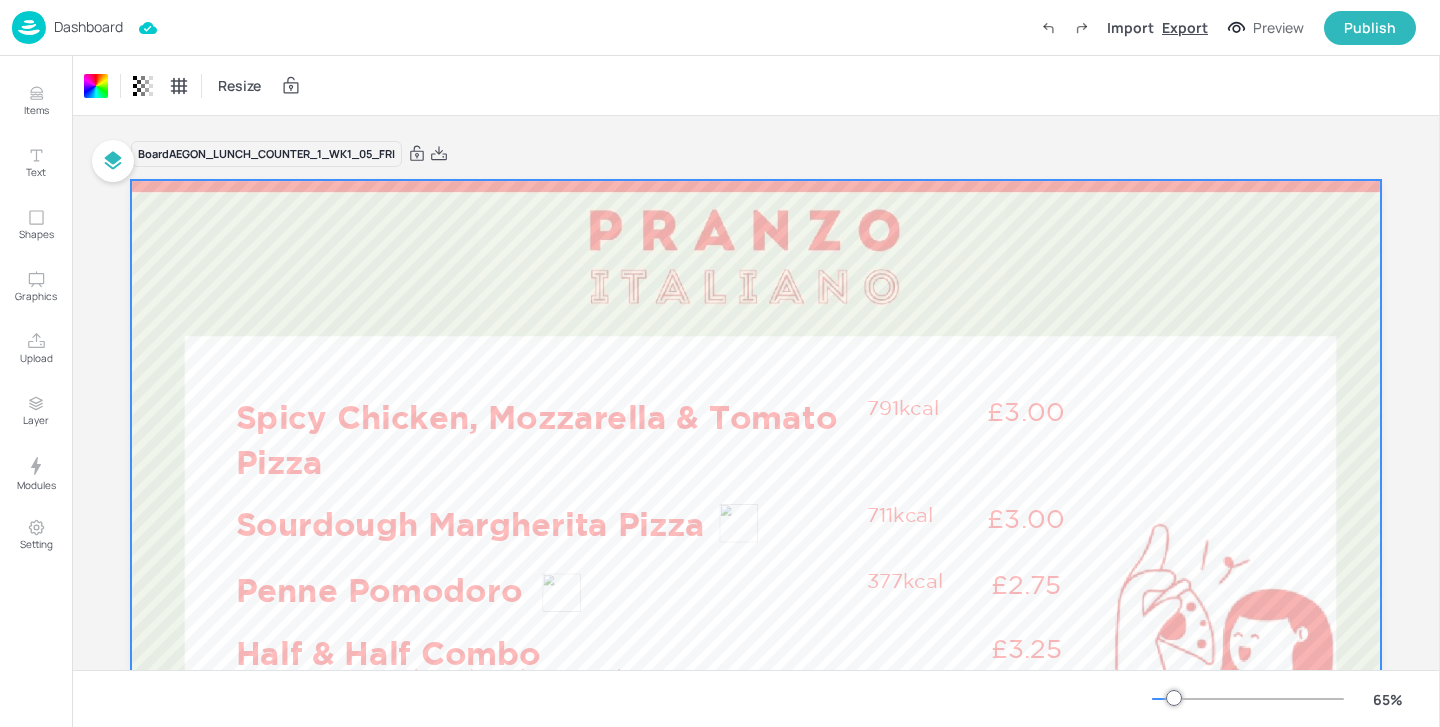 click on "Export" at bounding box center [1185, 27] 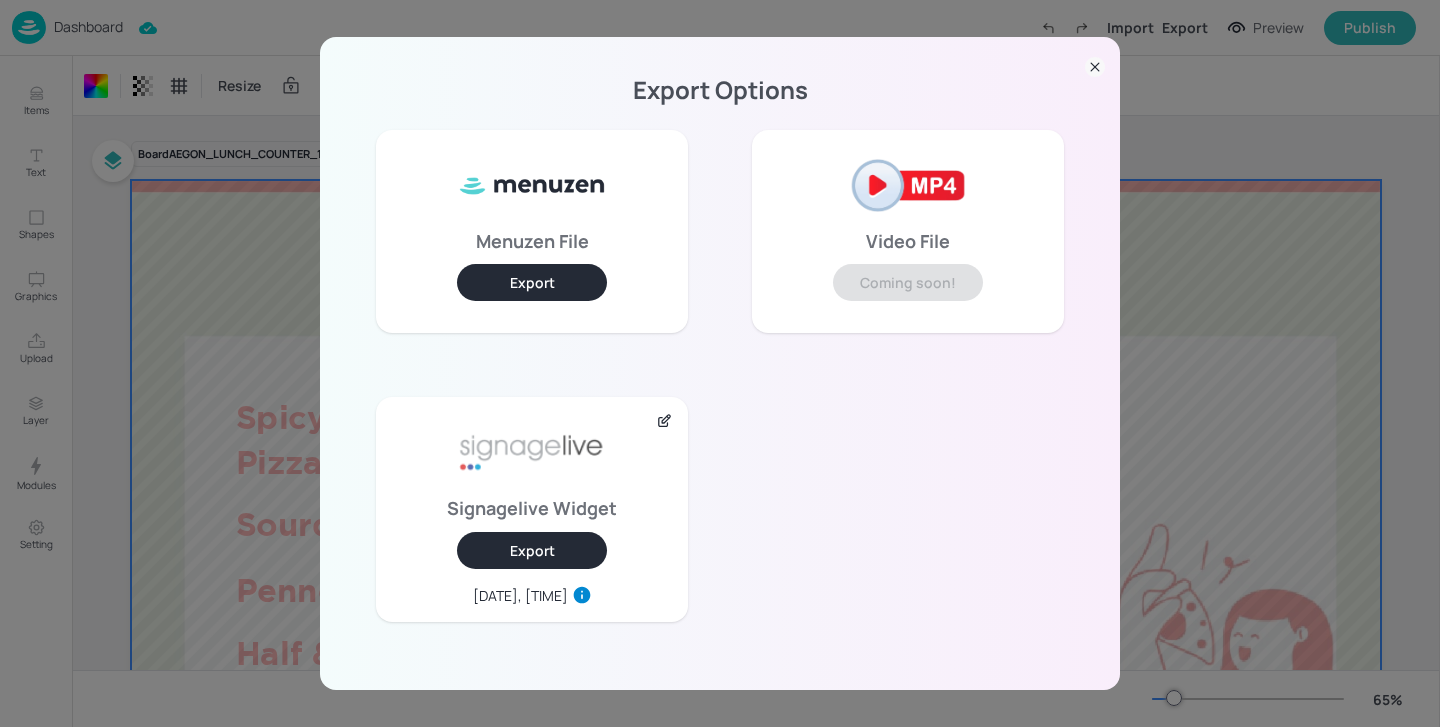 click on "Export" at bounding box center (532, 550) 